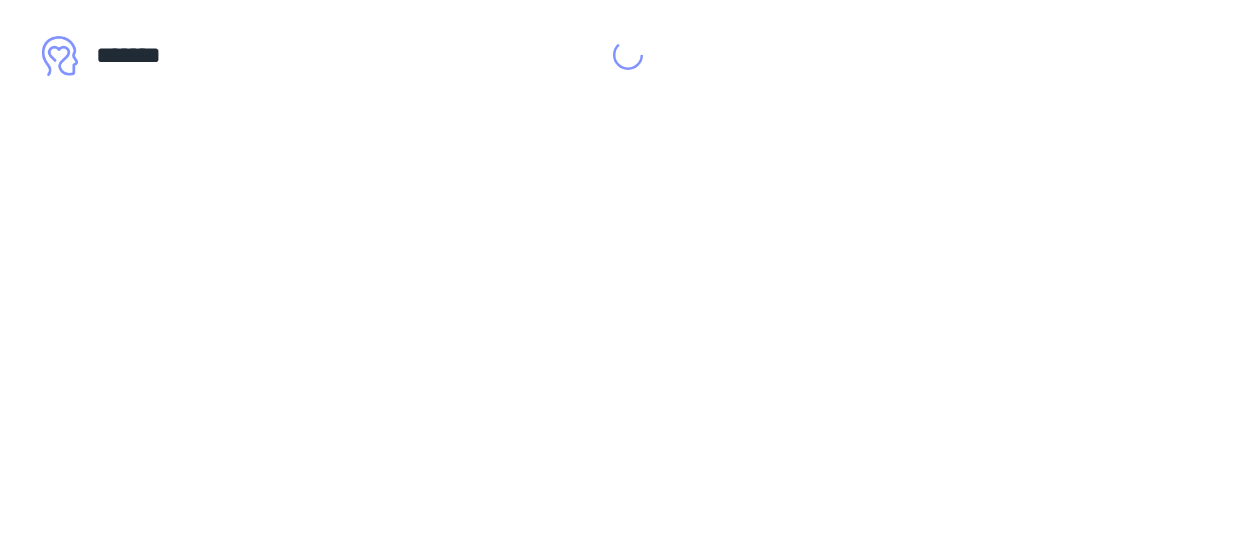 scroll, scrollTop: 0, scrollLeft: 0, axis: both 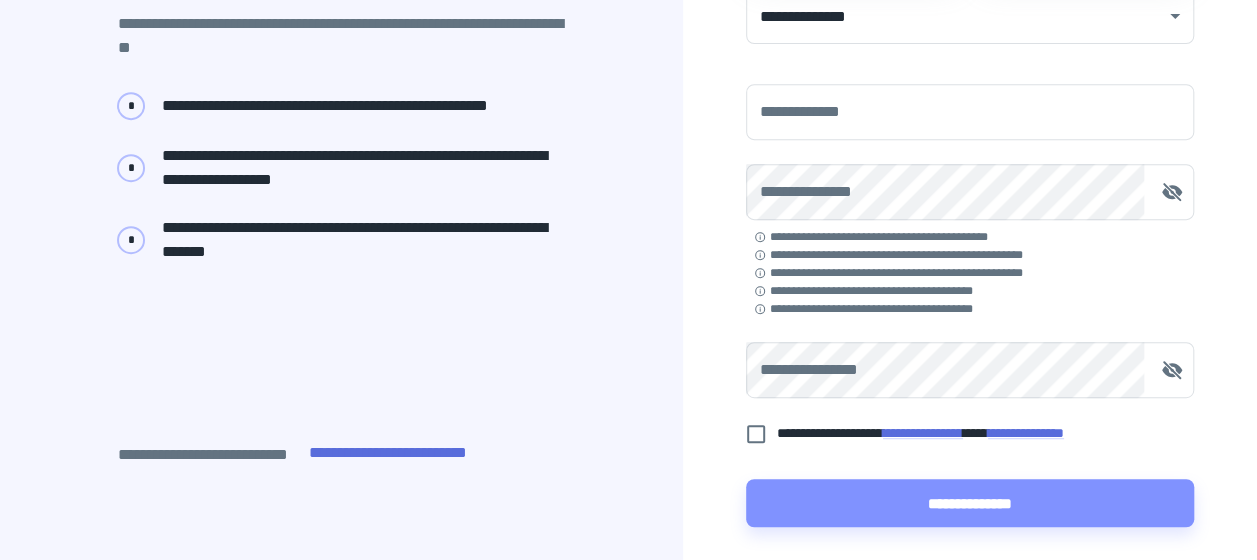 click on "**********" at bounding box center (387, 453) 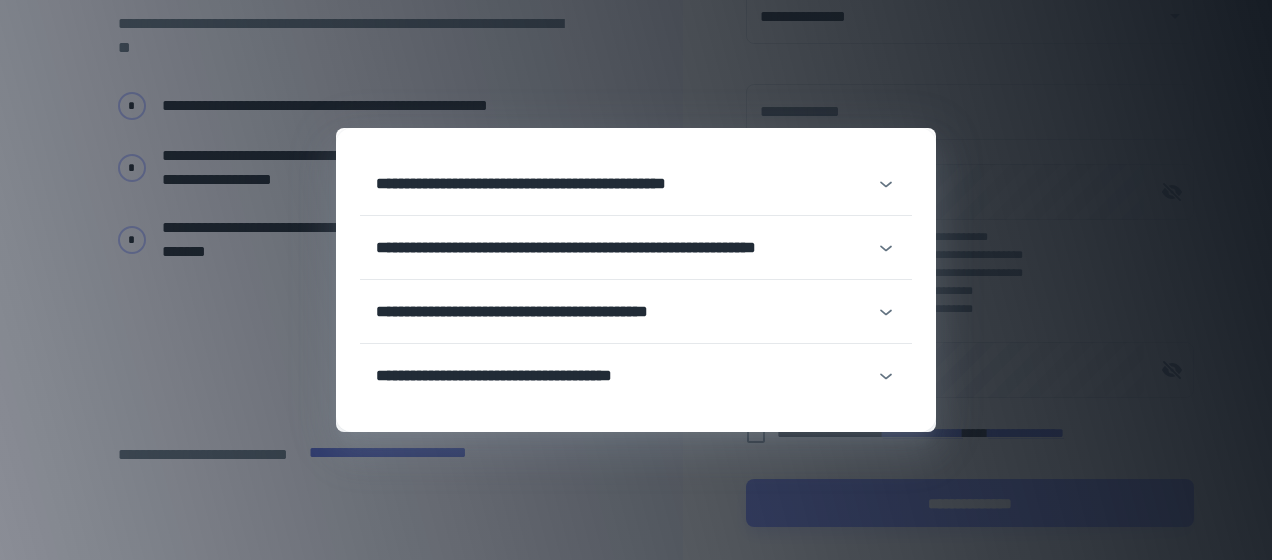 click 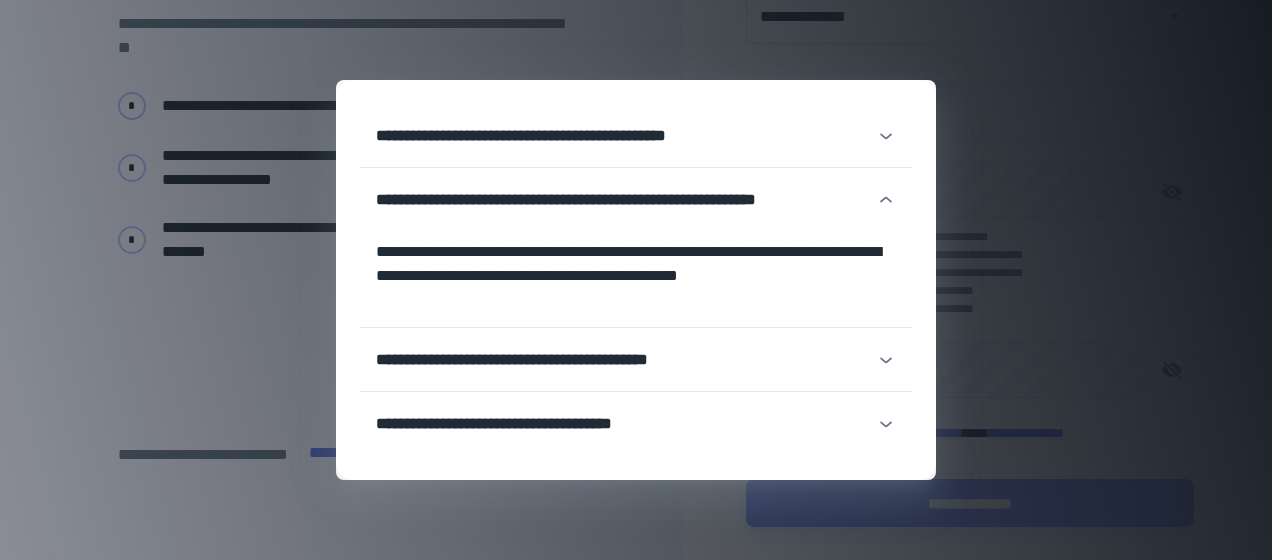 click 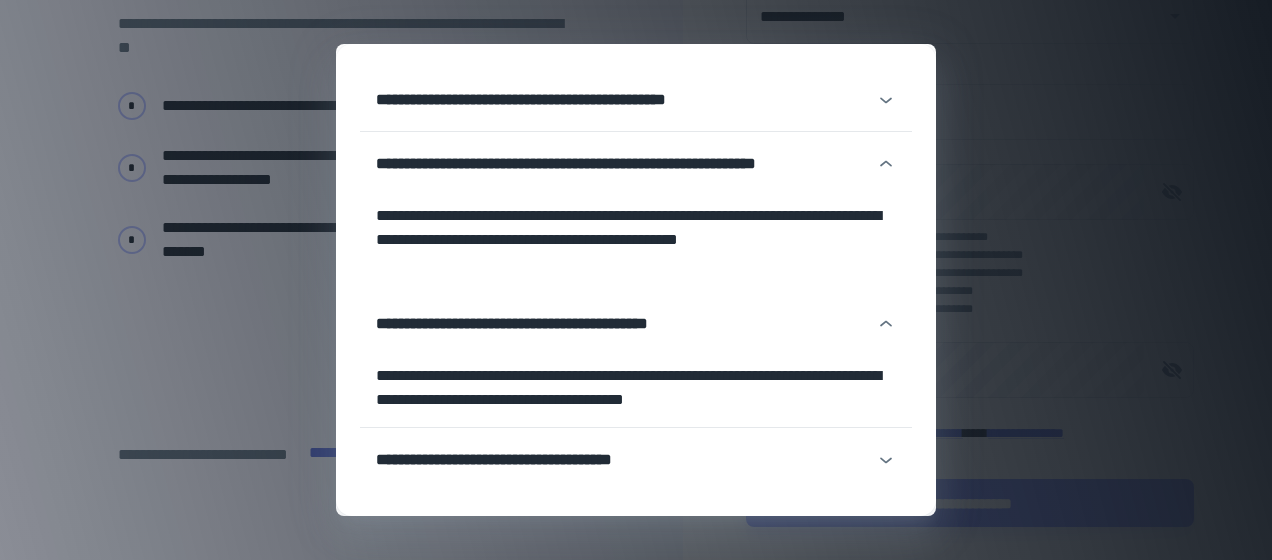 click 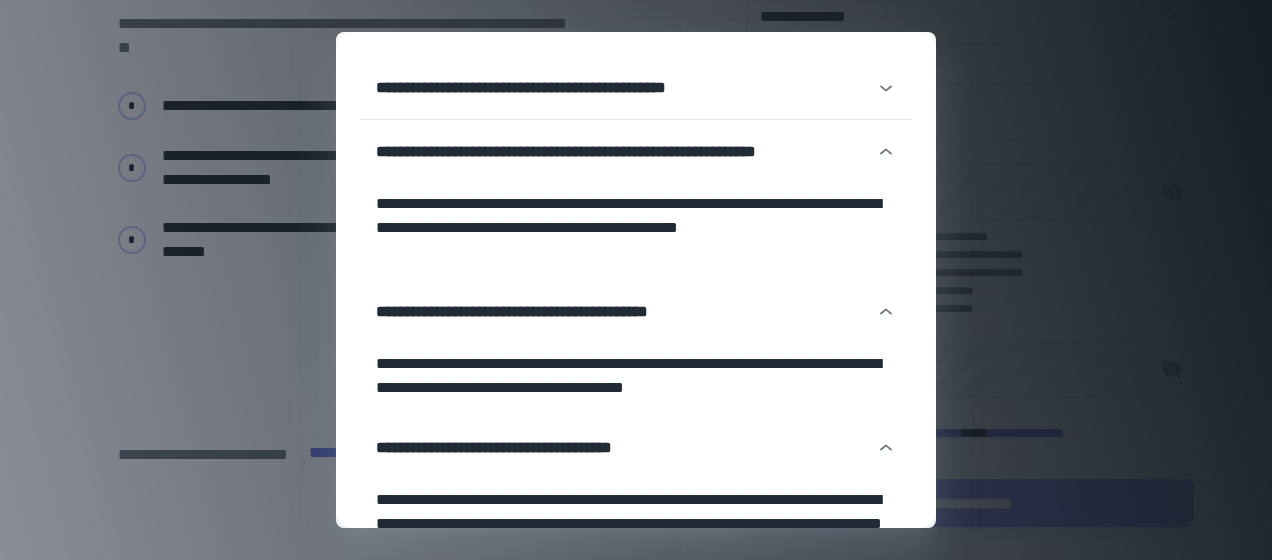 click 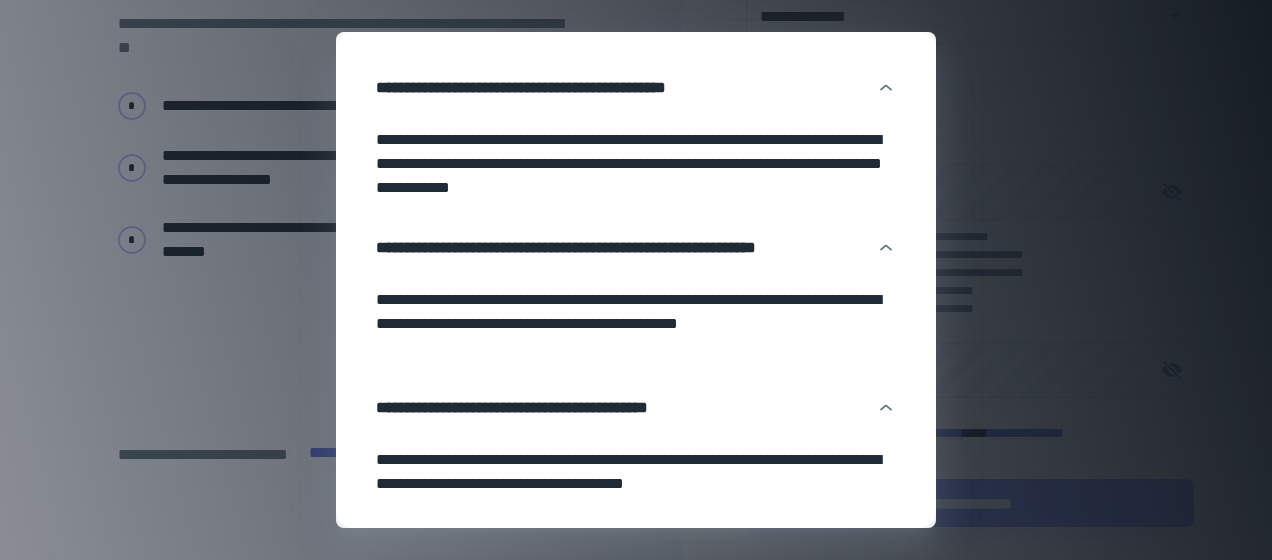 click on "**********" at bounding box center [636, 280] 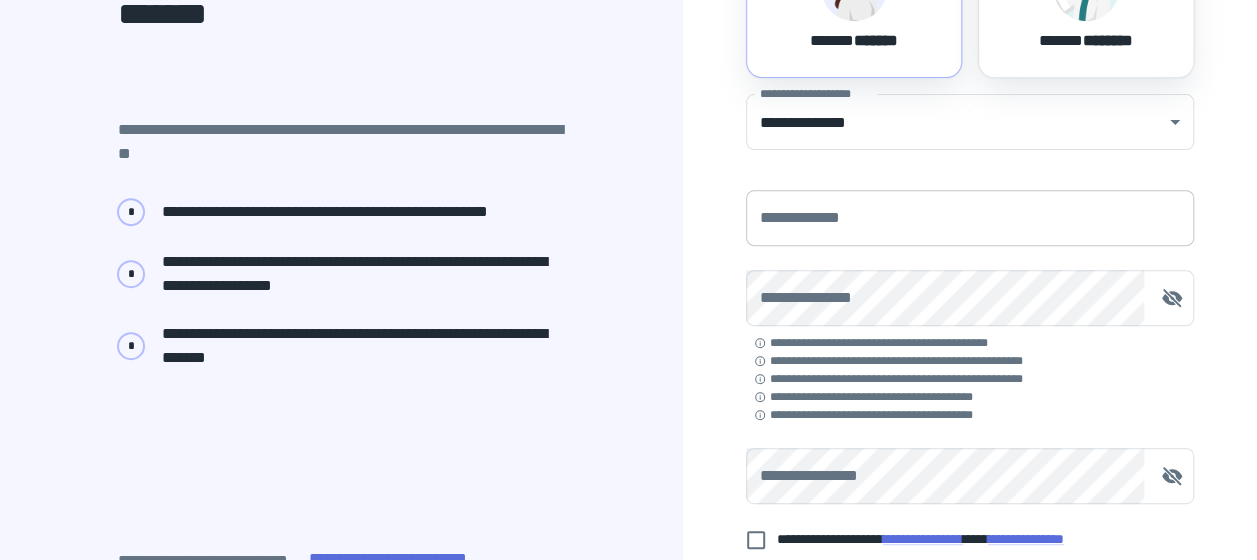 scroll, scrollTop: 300, scrollLeft: 0, axis: vertical 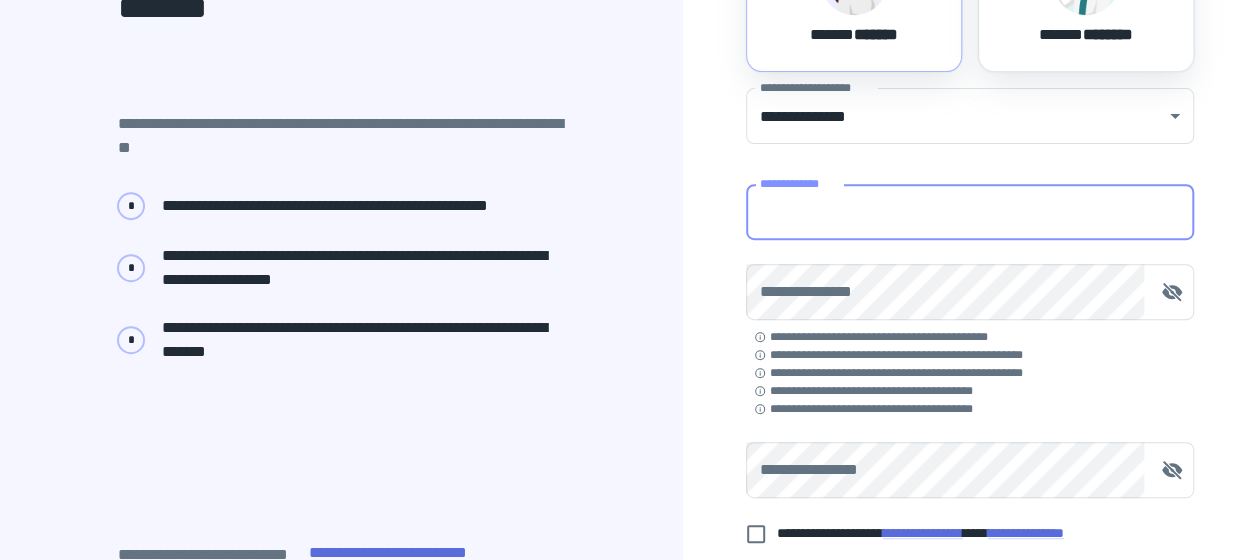 click on "**********" at bounding box center (970, 212) 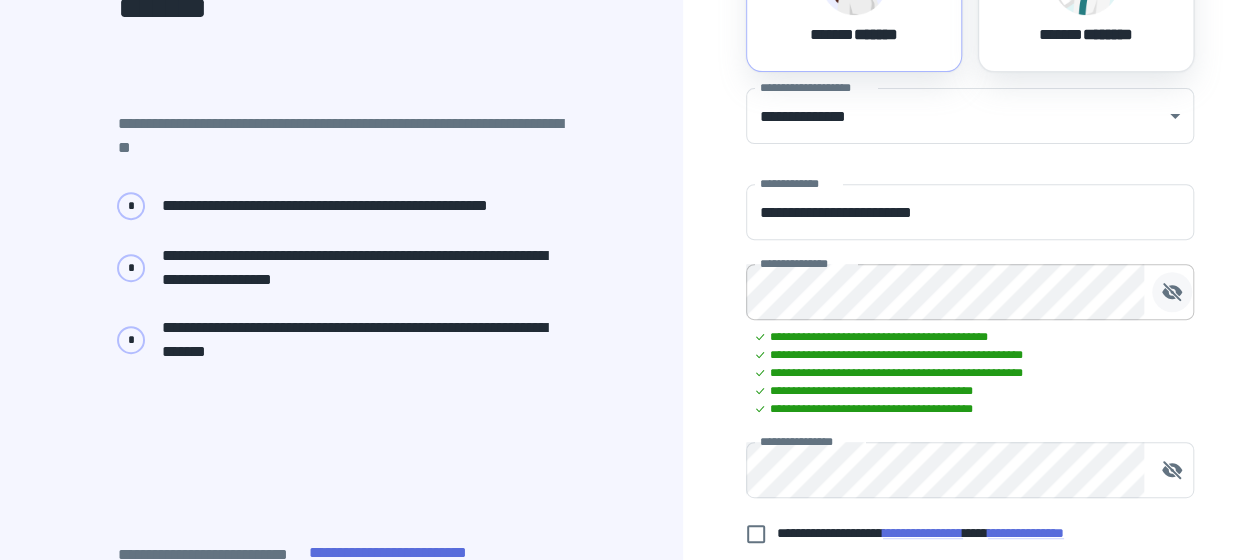 click 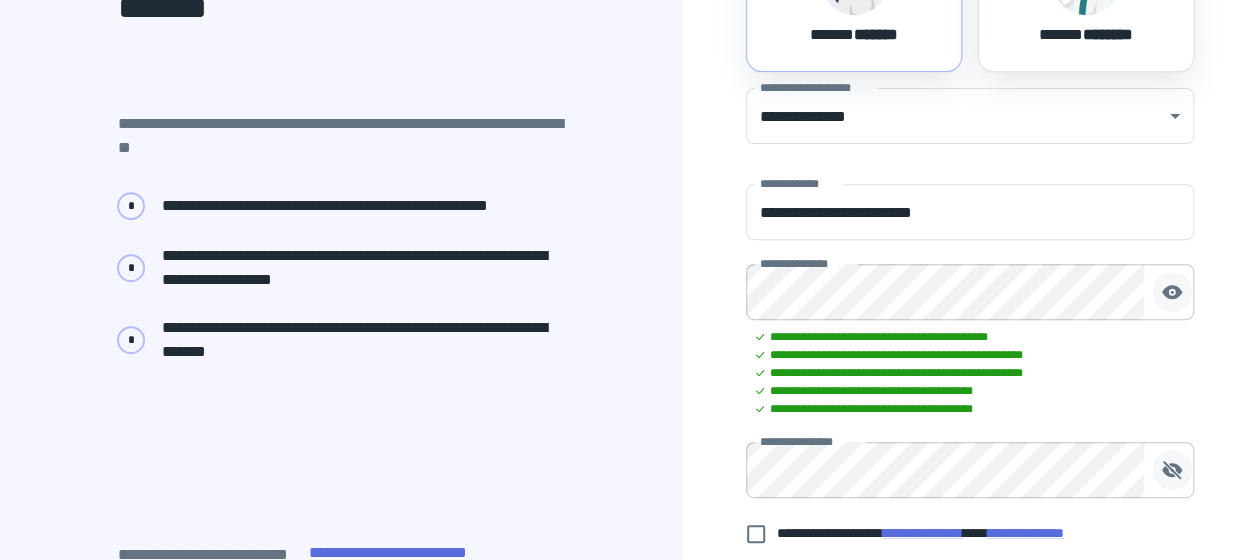 click 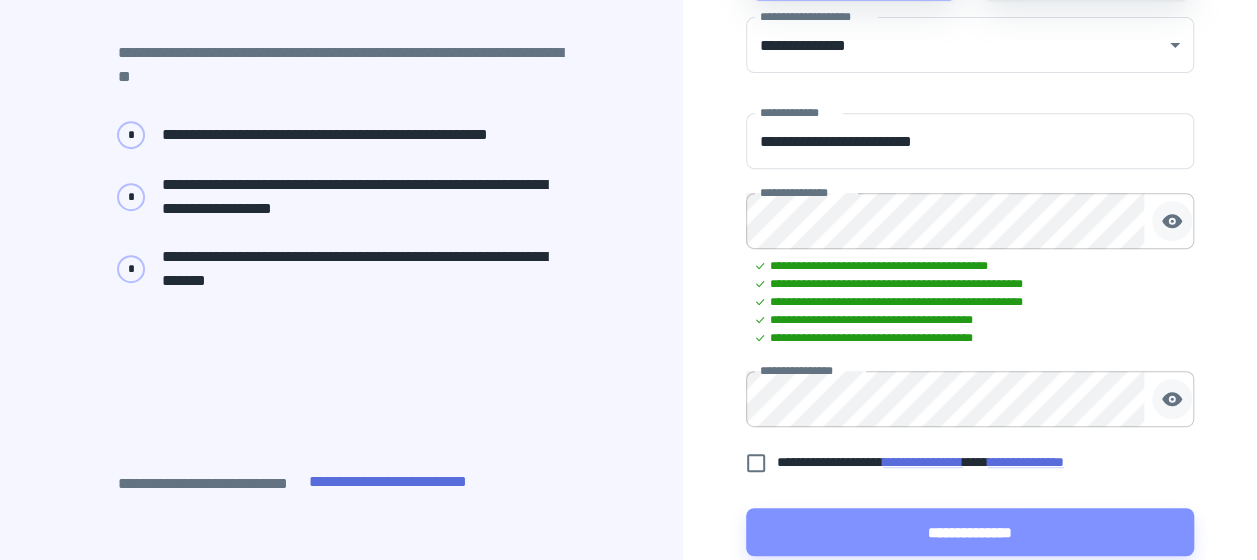 scroll, scrollTop: 400, scrollLeft: 0, axis: vertical 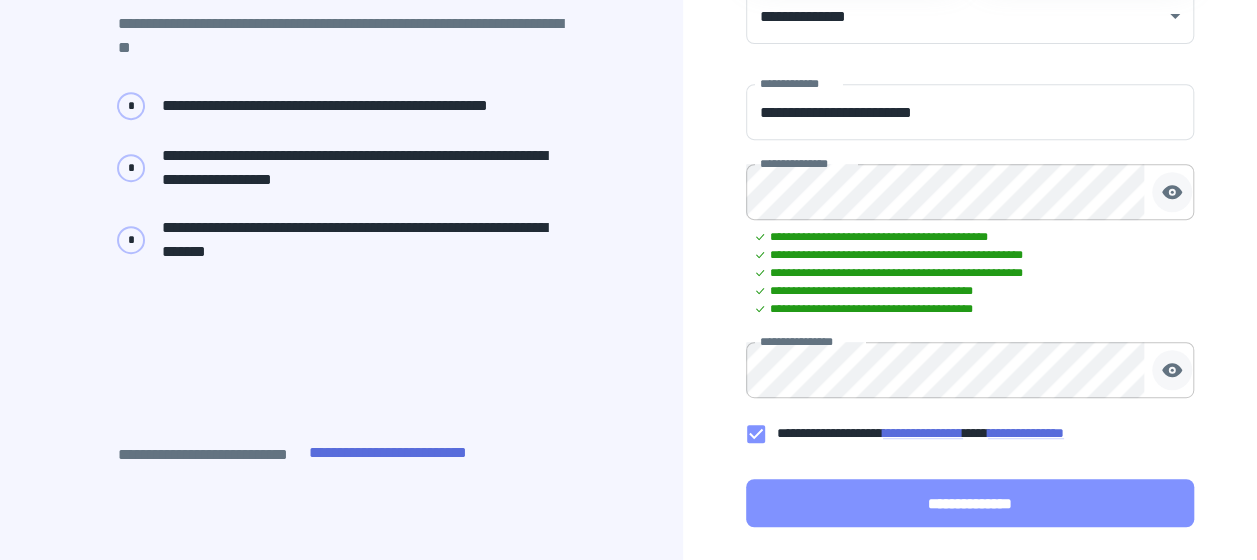 click on "**********" at bounding box center [970, 503] 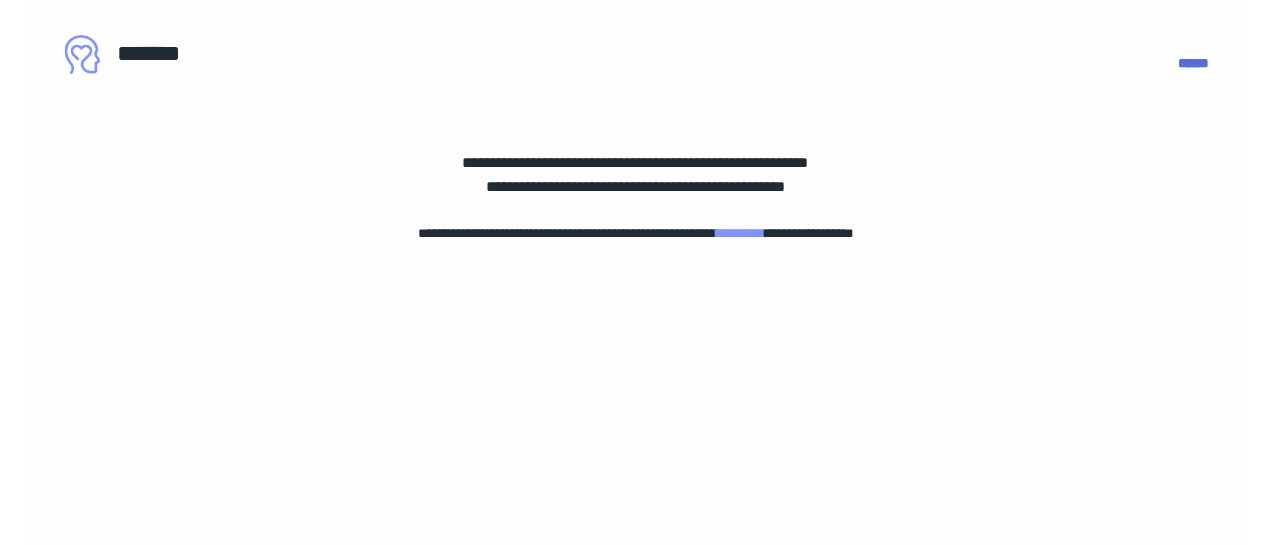 scroll, scrollTop: 0, scrollLeft: 0, axis: both 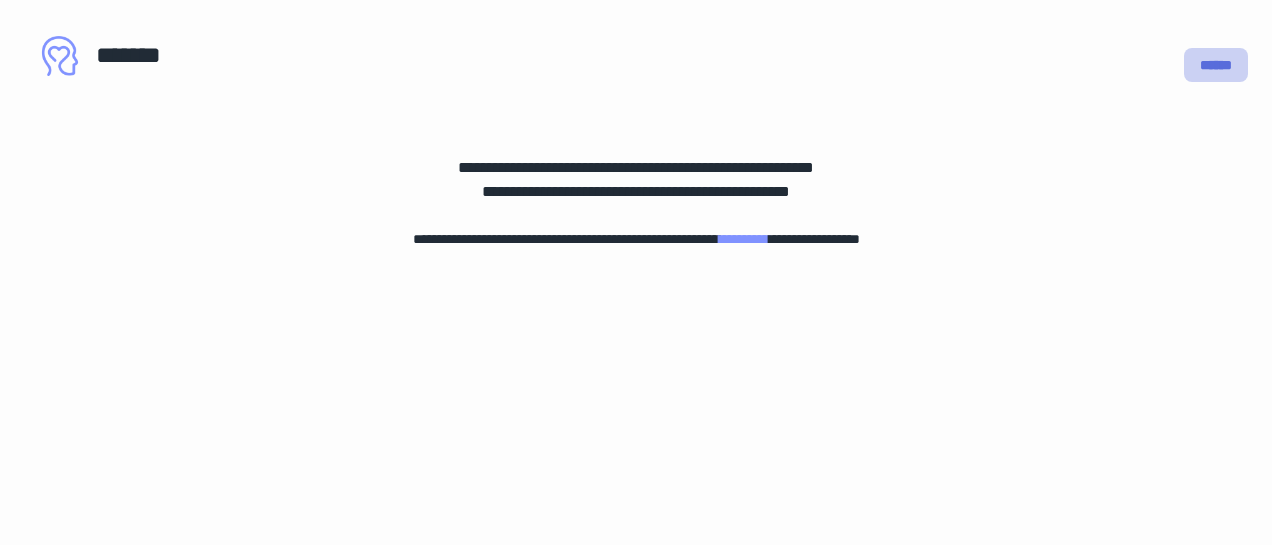click on "******" at bounding box center (1216, 65) 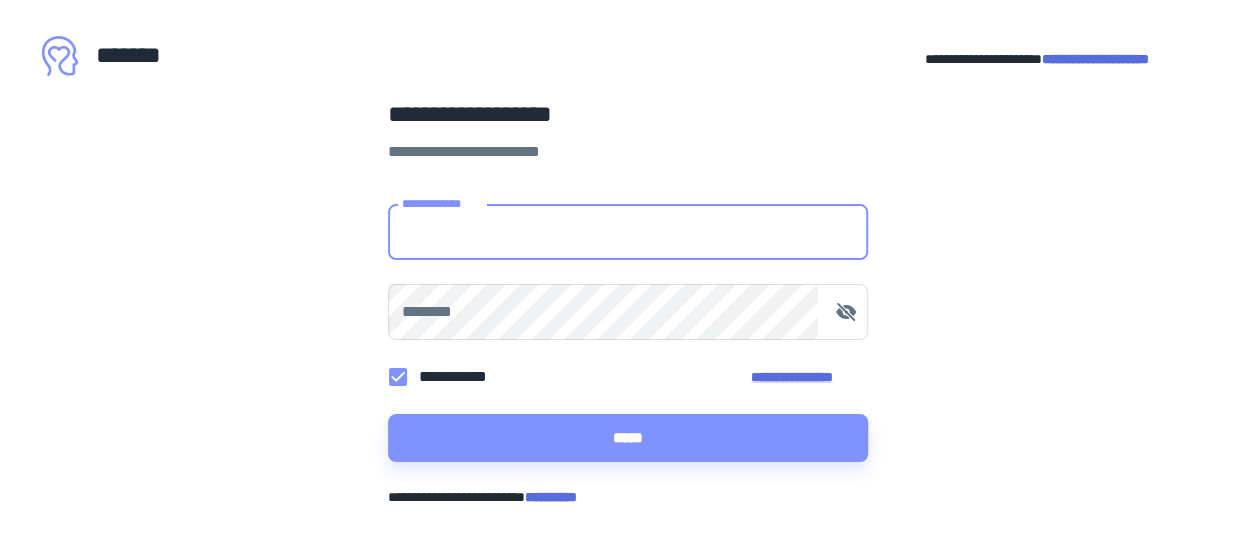 type on "**********" 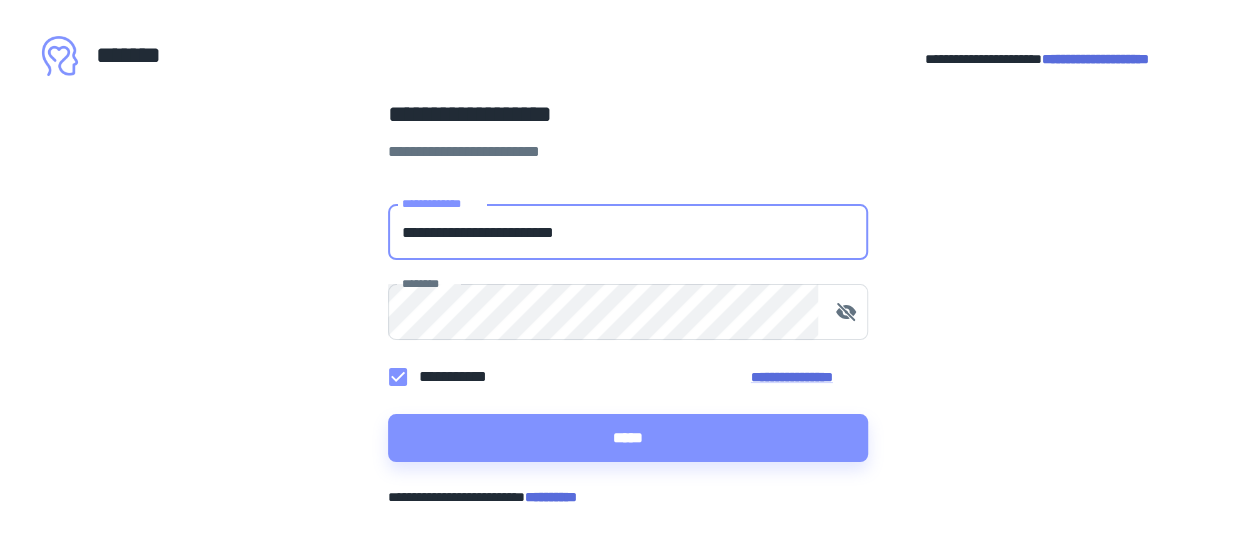 click on "*****" at bounding box center [628, 438] 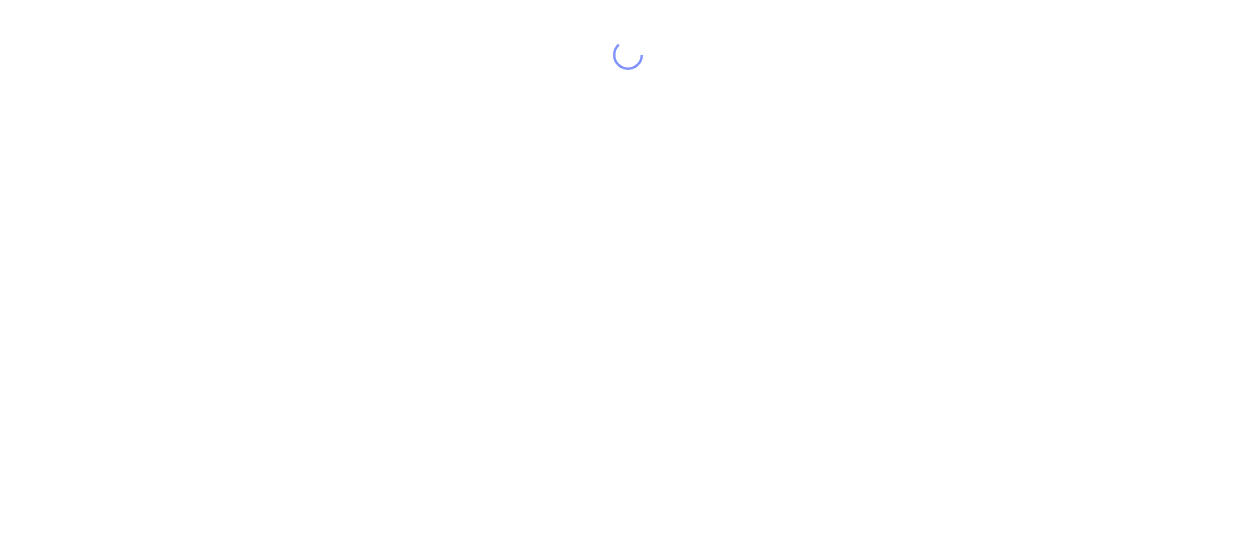 scroll, scrollTop: 0, scrollLeft: 0, axis: both 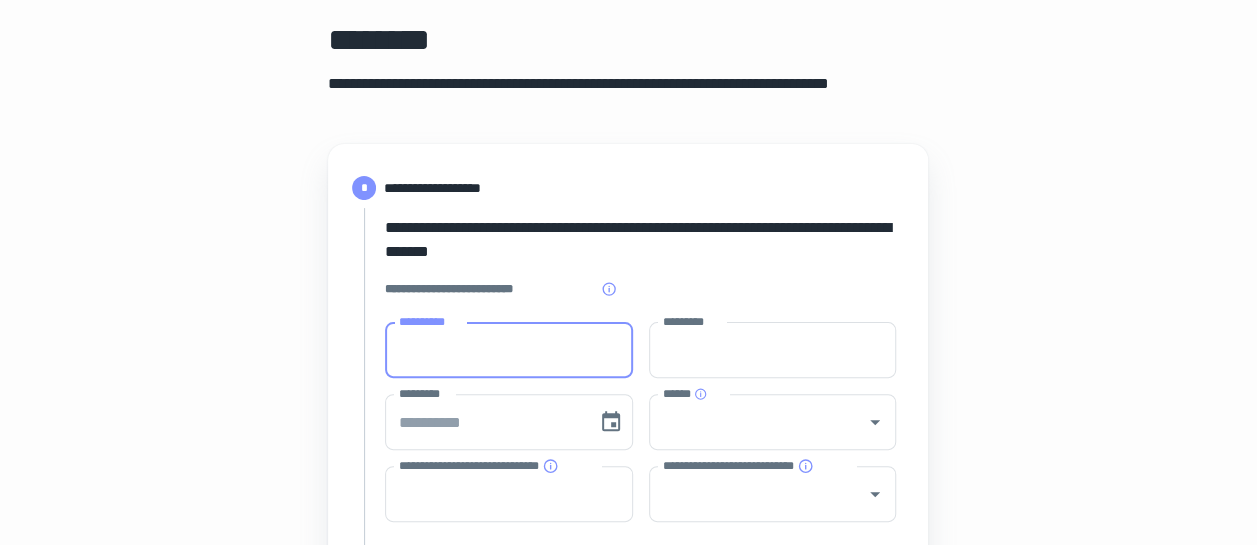 click on "**********" at bounding box center (509, 350) 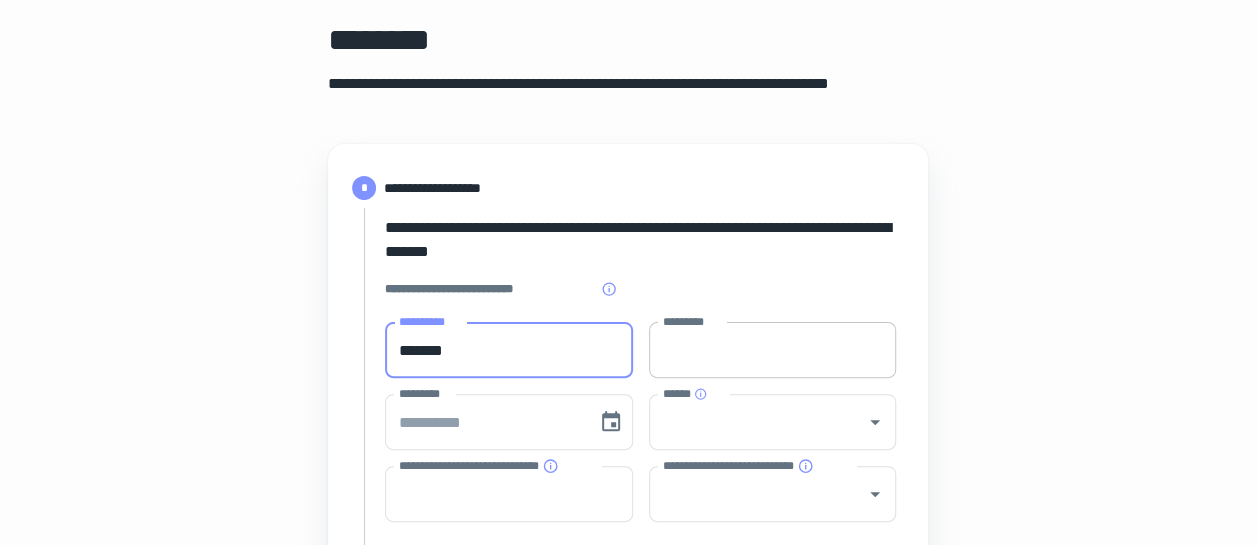 type on "*******" 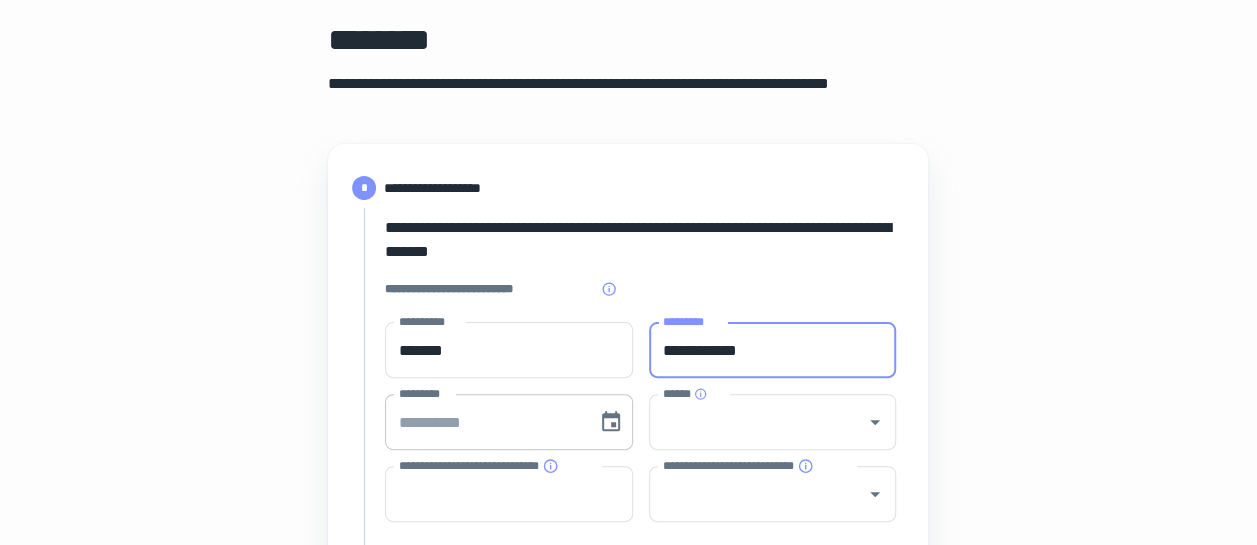 type on "**********" 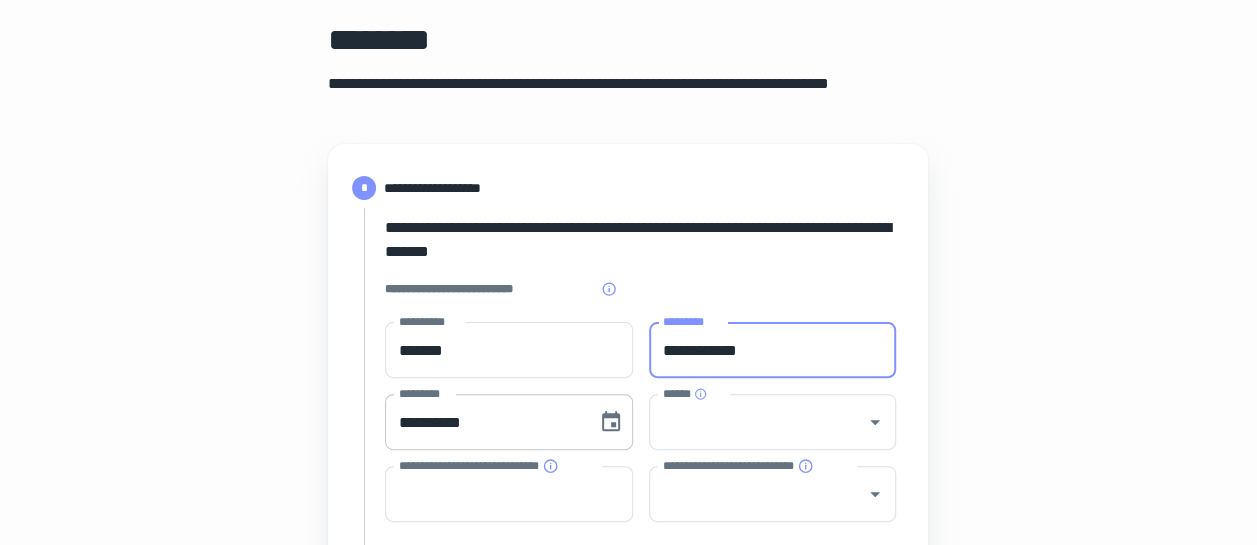 click on "**********" at bounding box center (484, 422) 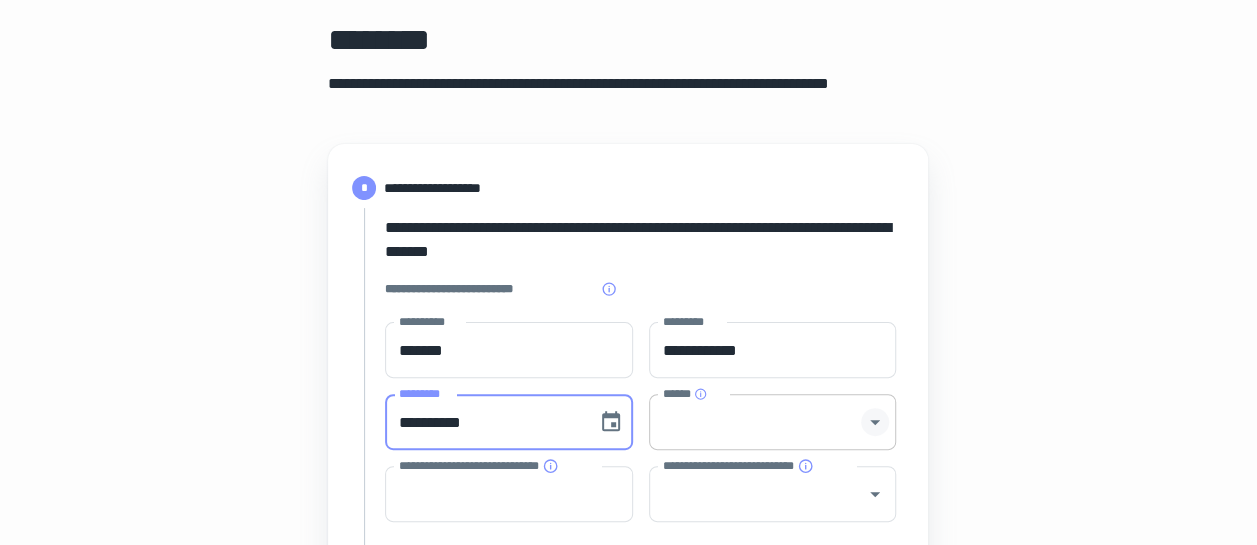click 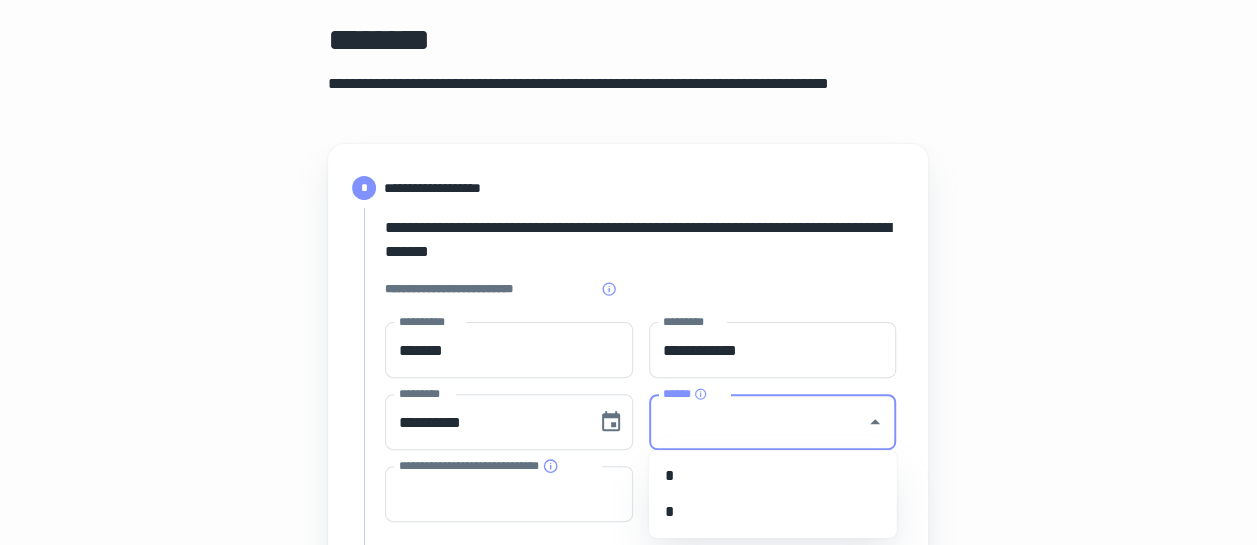 click on "*" at bounding box center (773, 512) 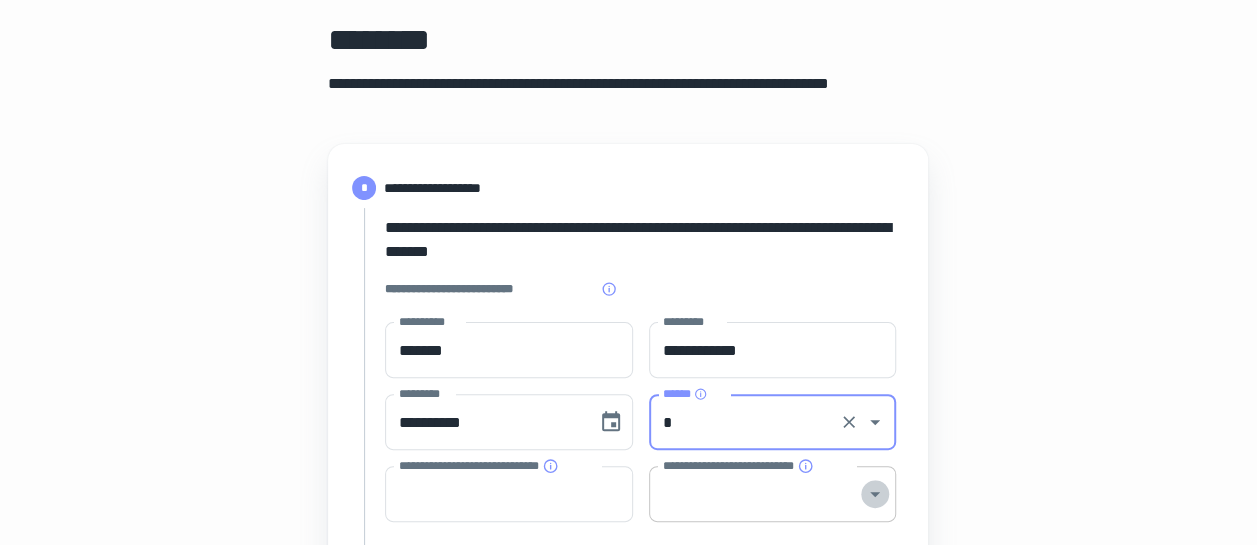 click 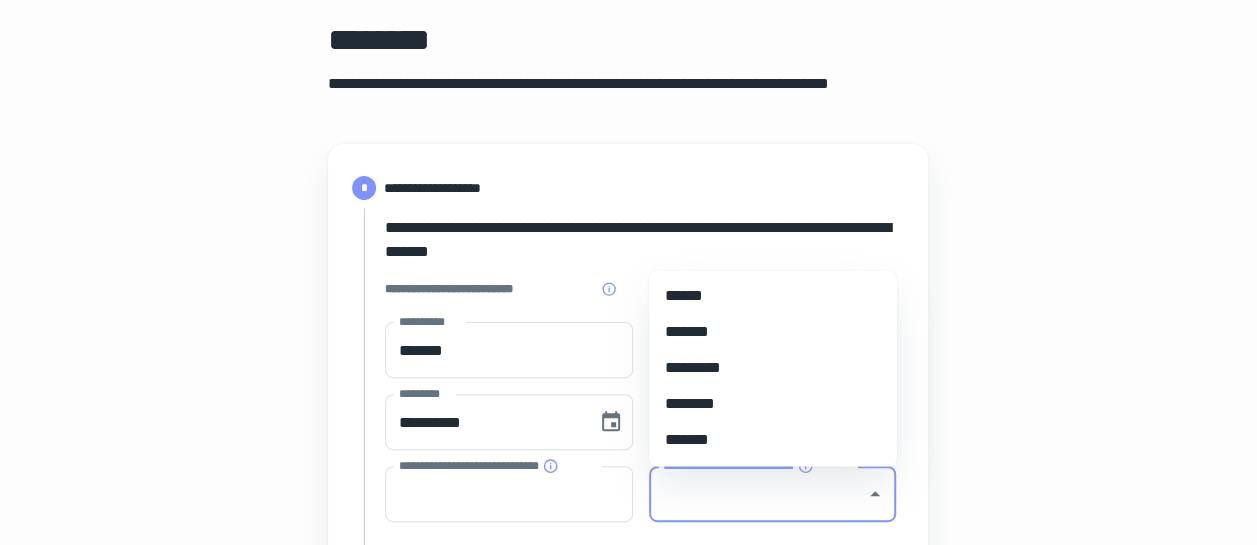 click on "*******" at bounding box center [773, 332] 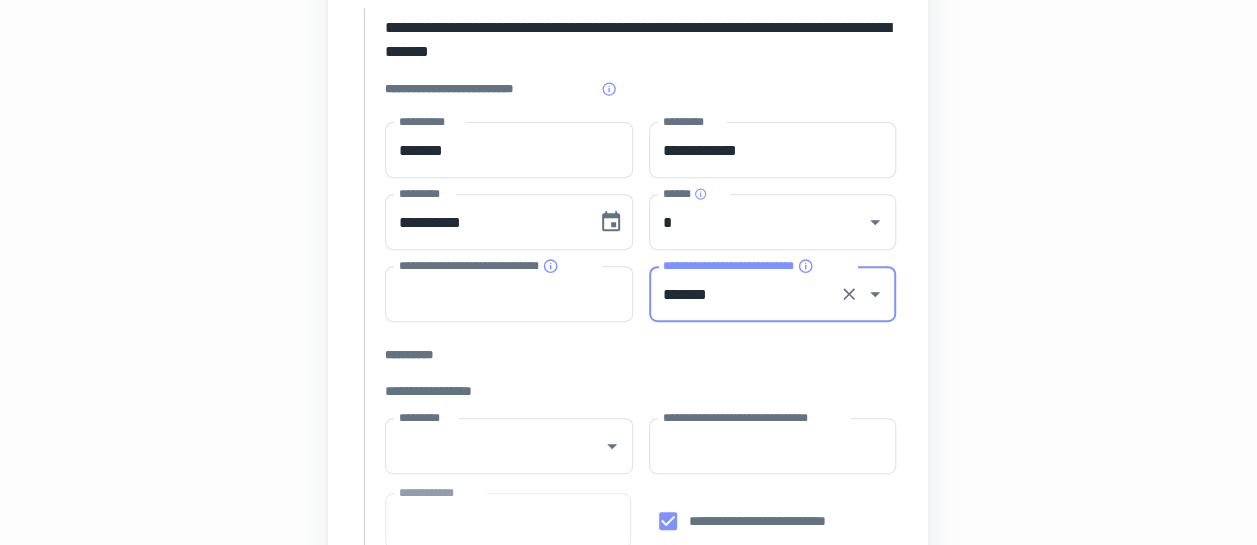 scroll, scrollTop: 400, scrollLeft: 0, axis: vertical 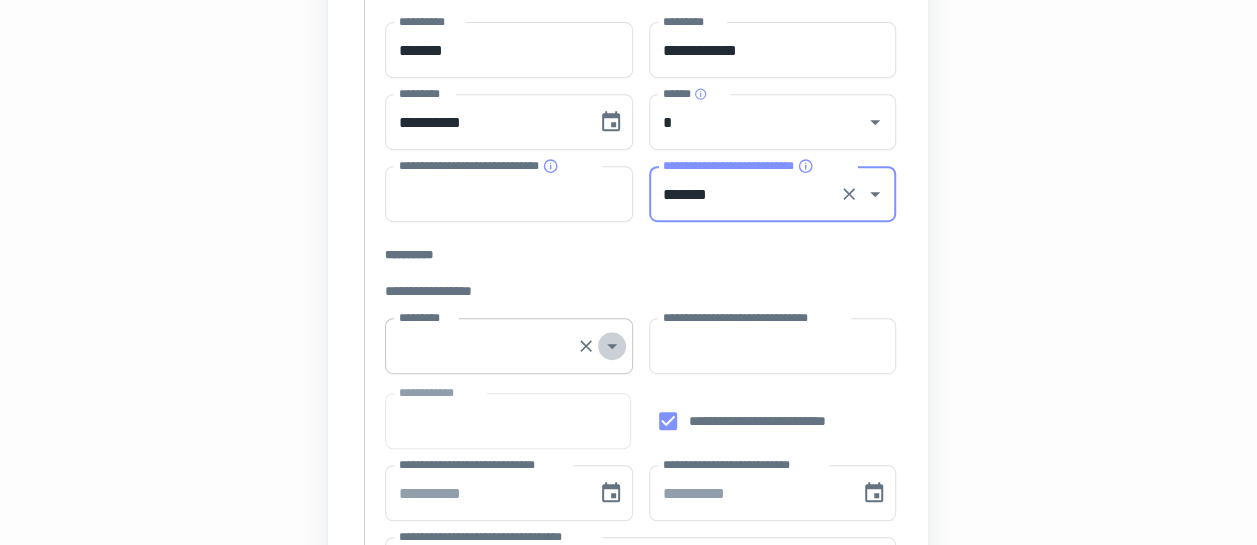 click 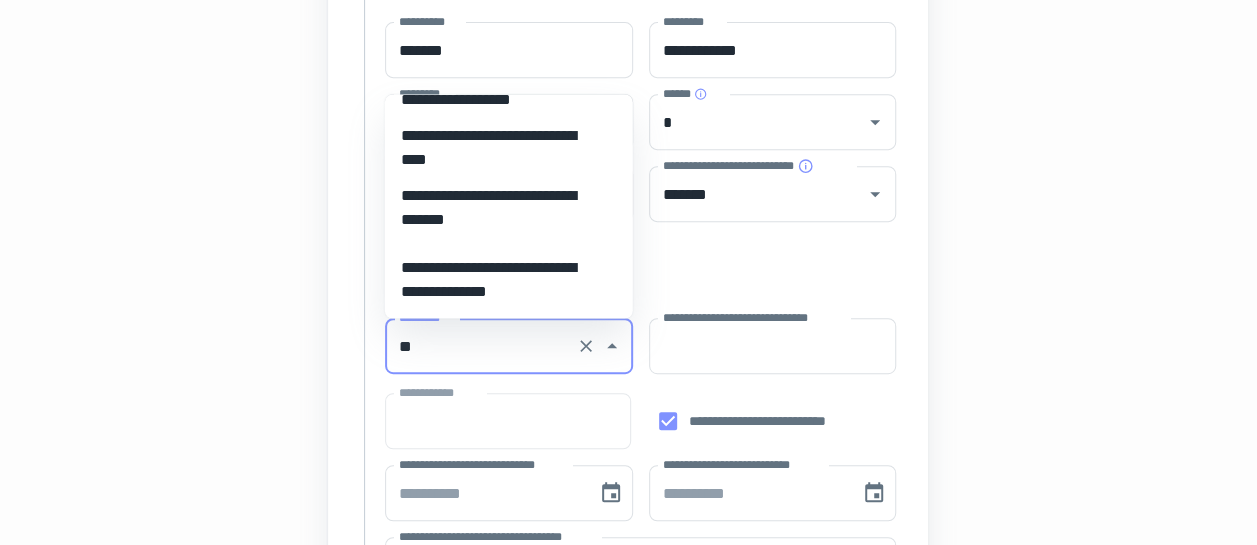 scroll, scrollTop: 4040, scrollLeft: 0, axis: vertical 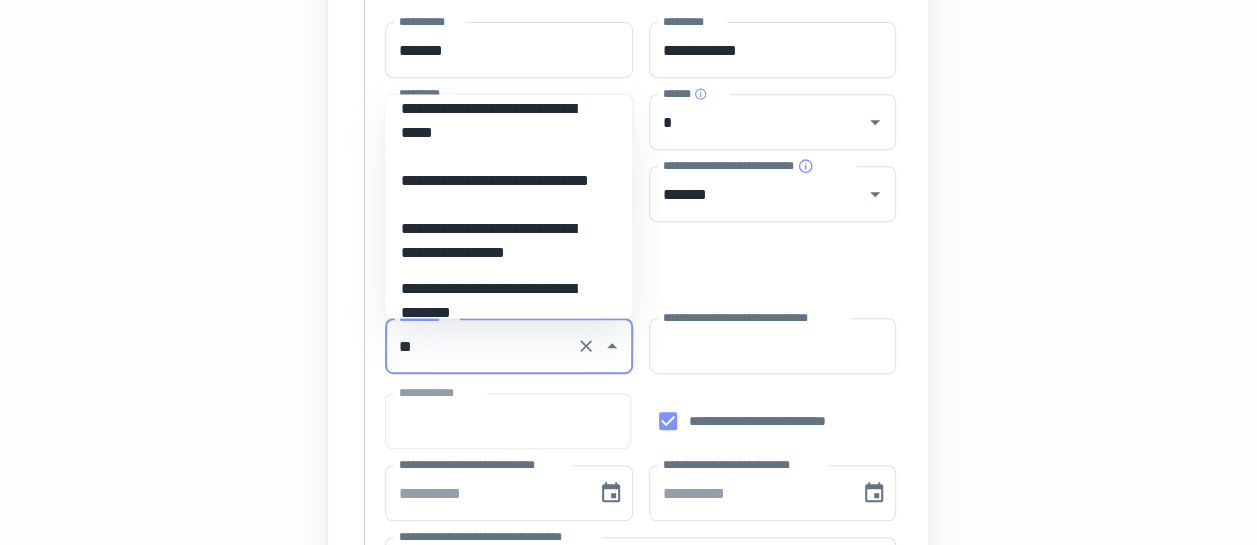 click on "**********" at bounding box center [501, 180] 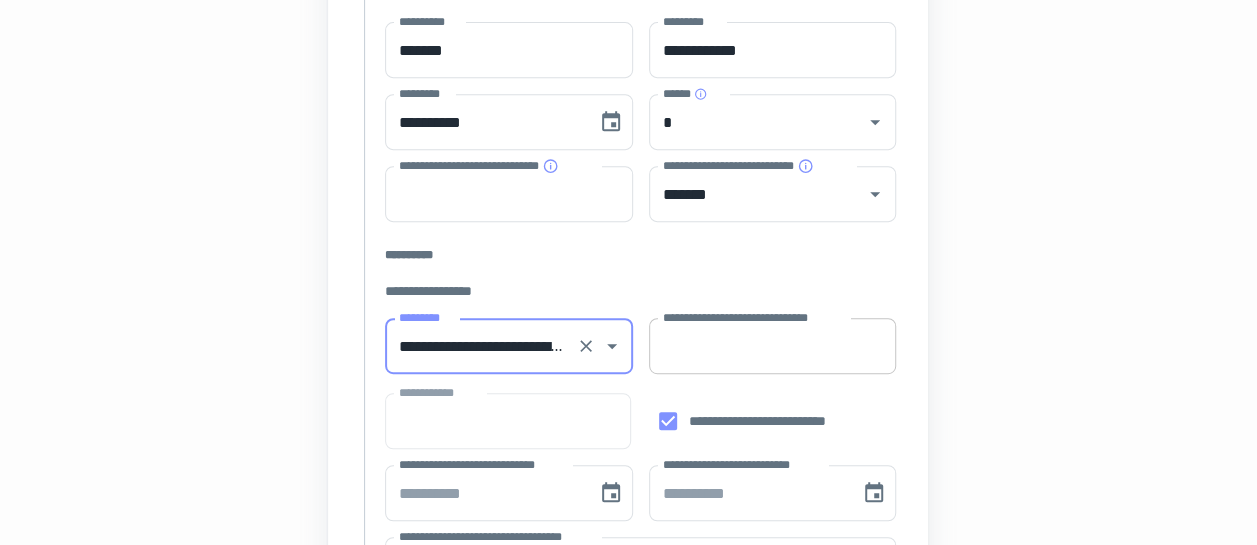 type on "**********" 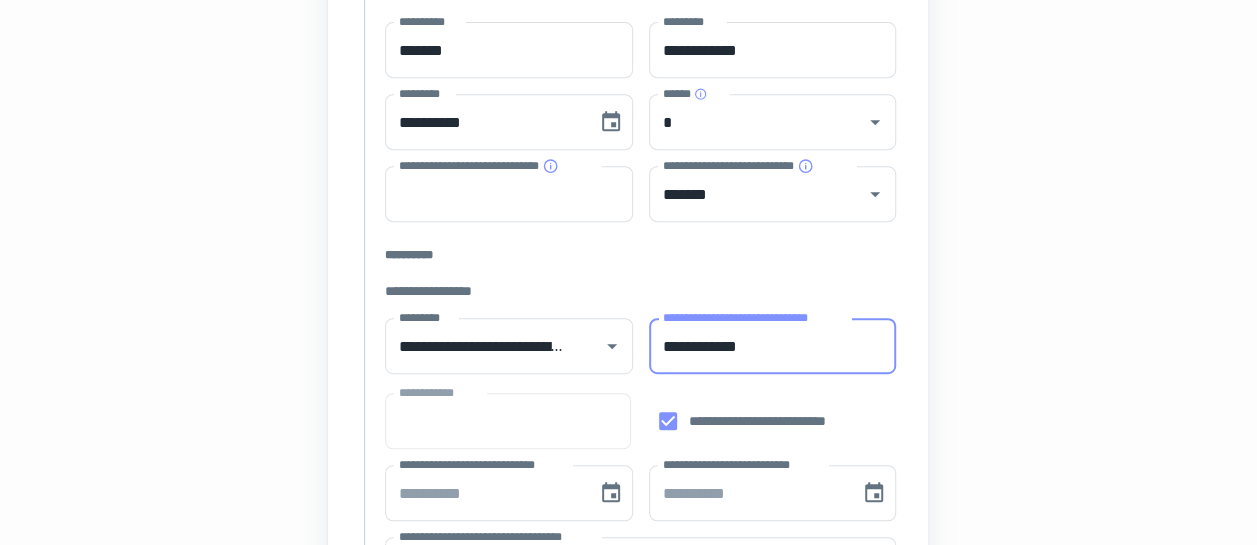 type on "**********" 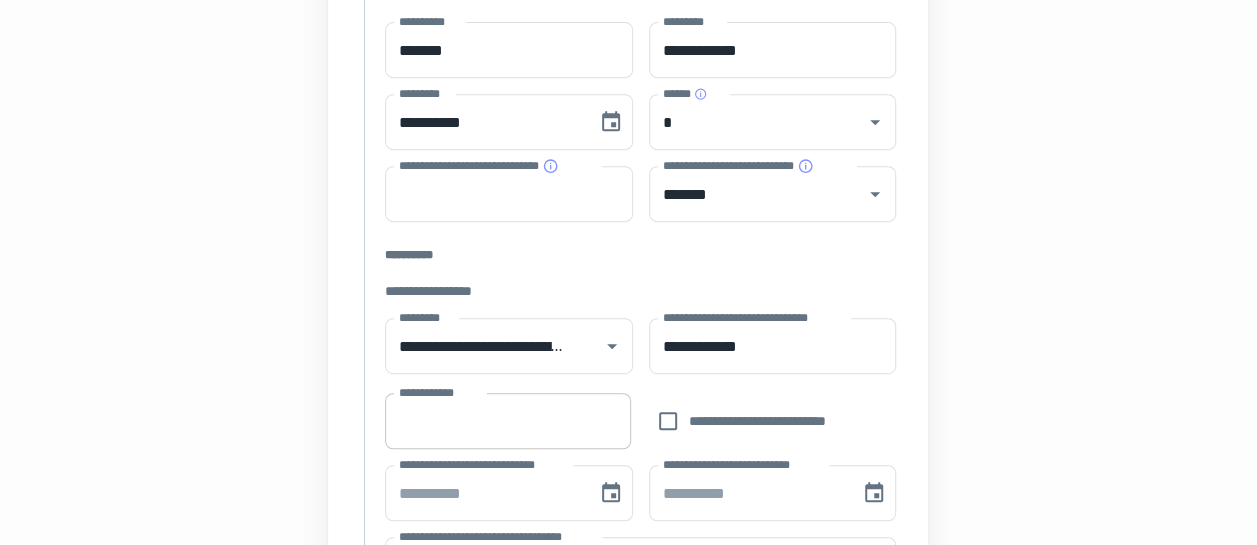 click on "**********" at bounding box center [507, 421] 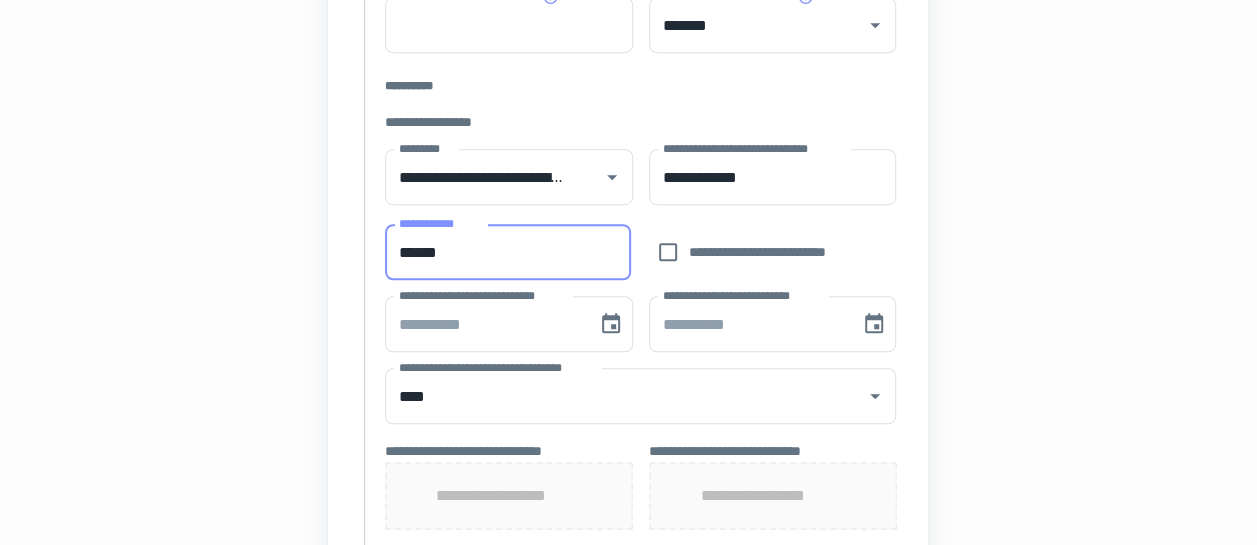 scroll, scrollTop: 600, scrollLeft: 0, axis: vertical 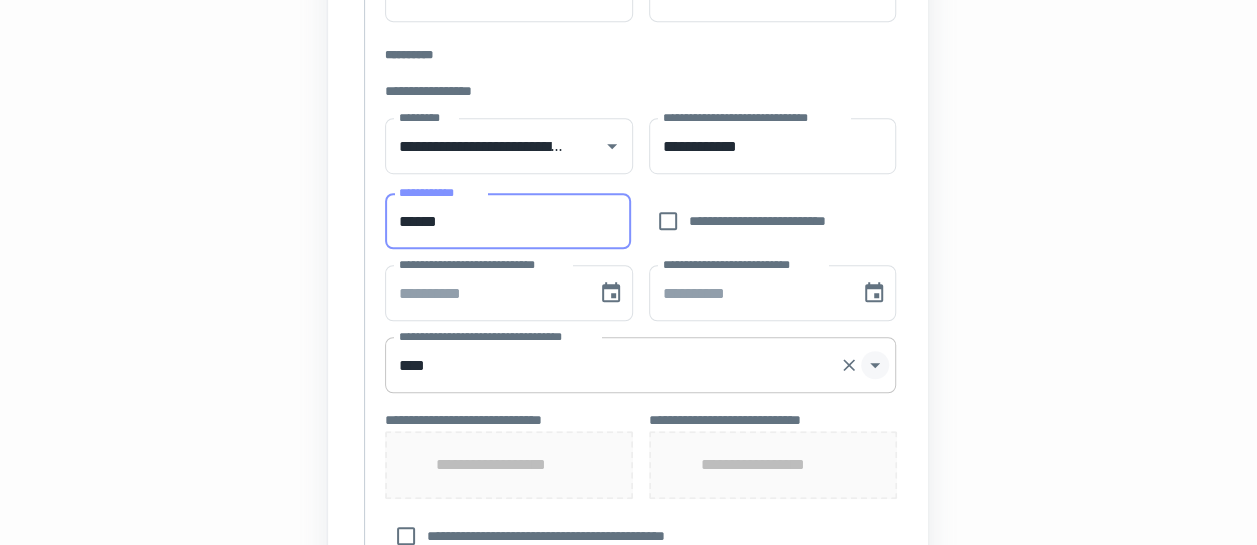 click 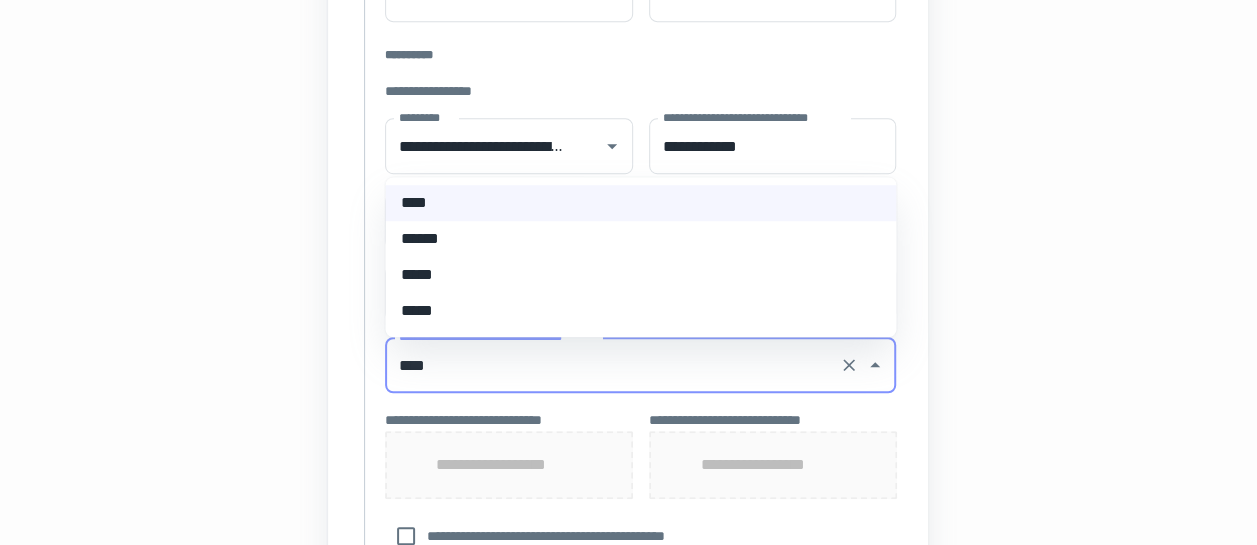 click on "*****" at bounding box center [640, 275] 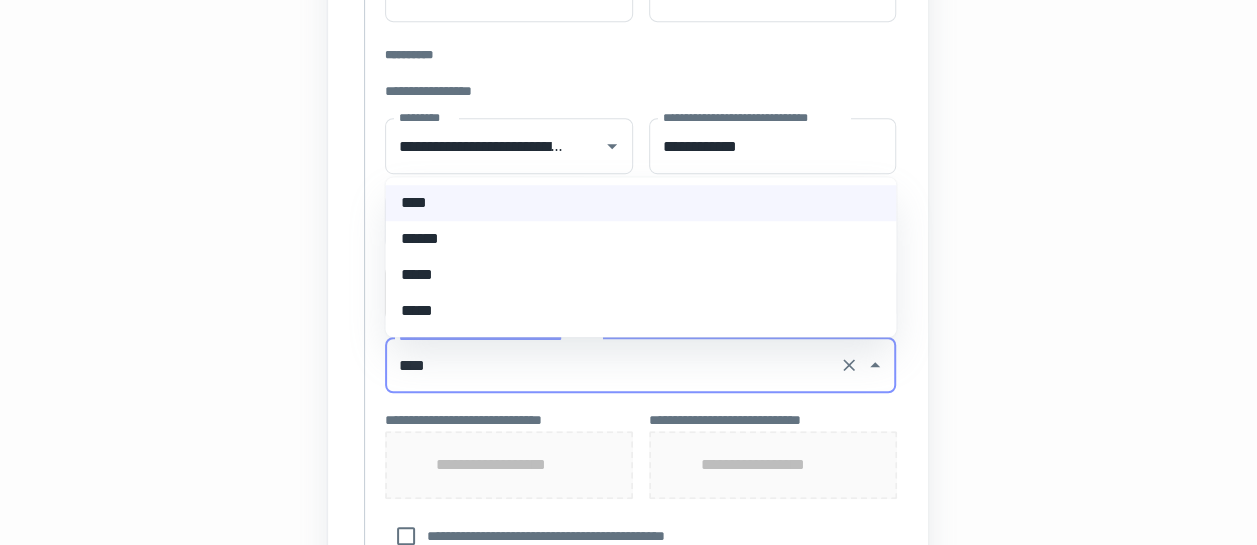 type on "*****" 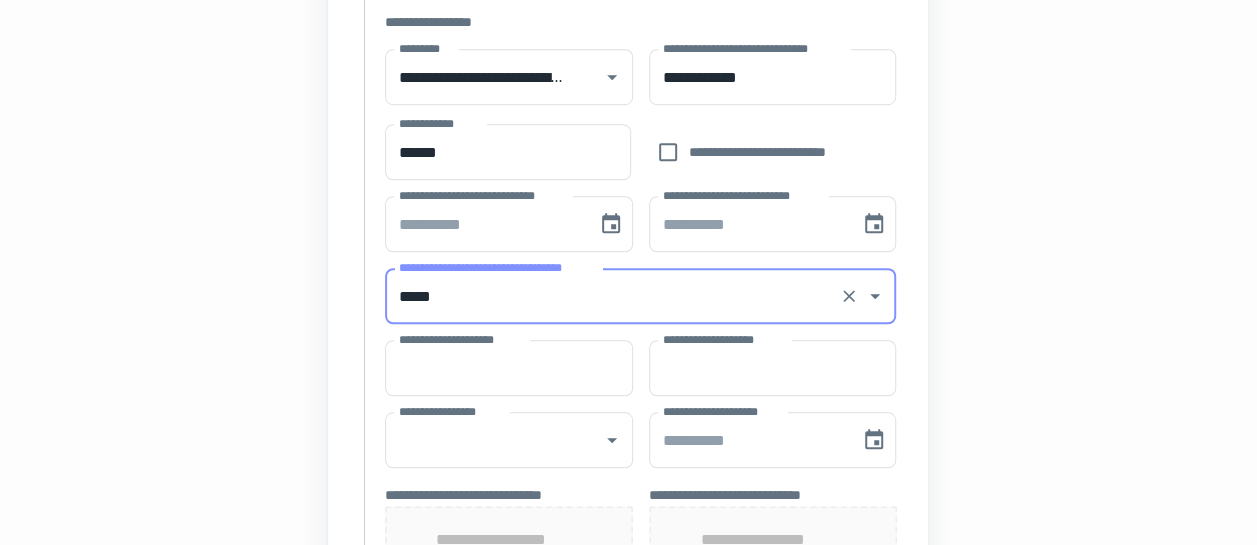 scroll, scrollTop: 700, scrollLeft: 0, axis: vertical 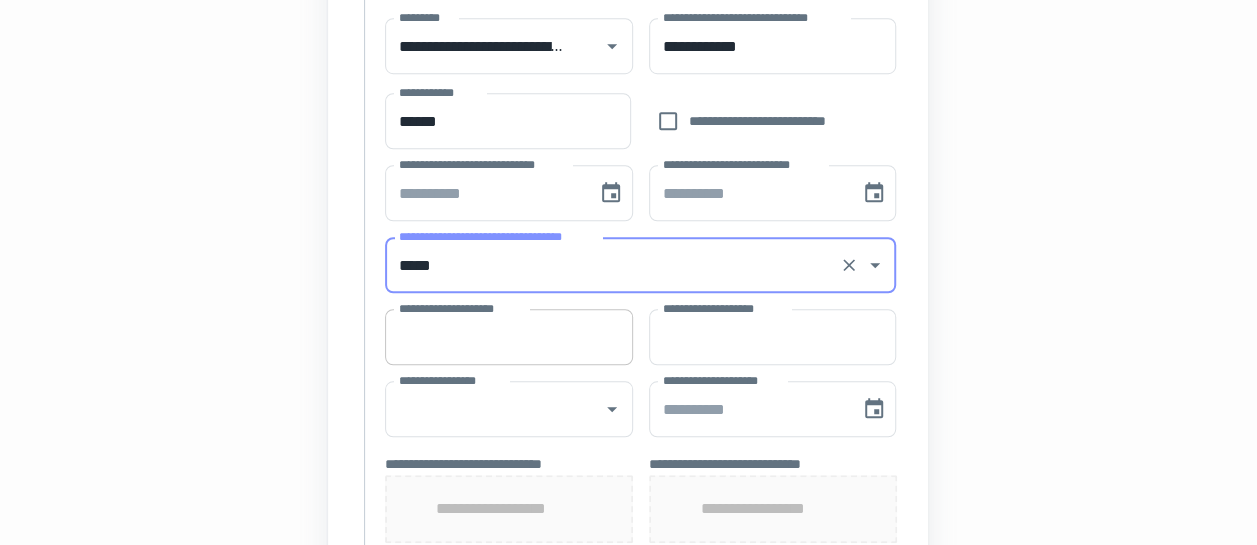 click on "**********" at bounding box center (509, 337) 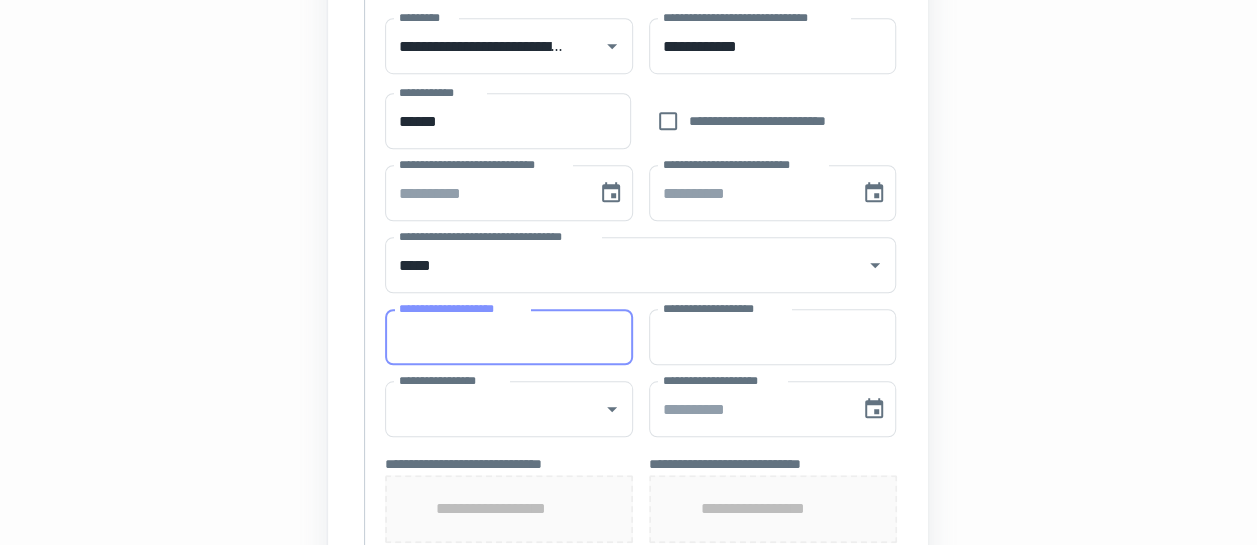 type on "*********" 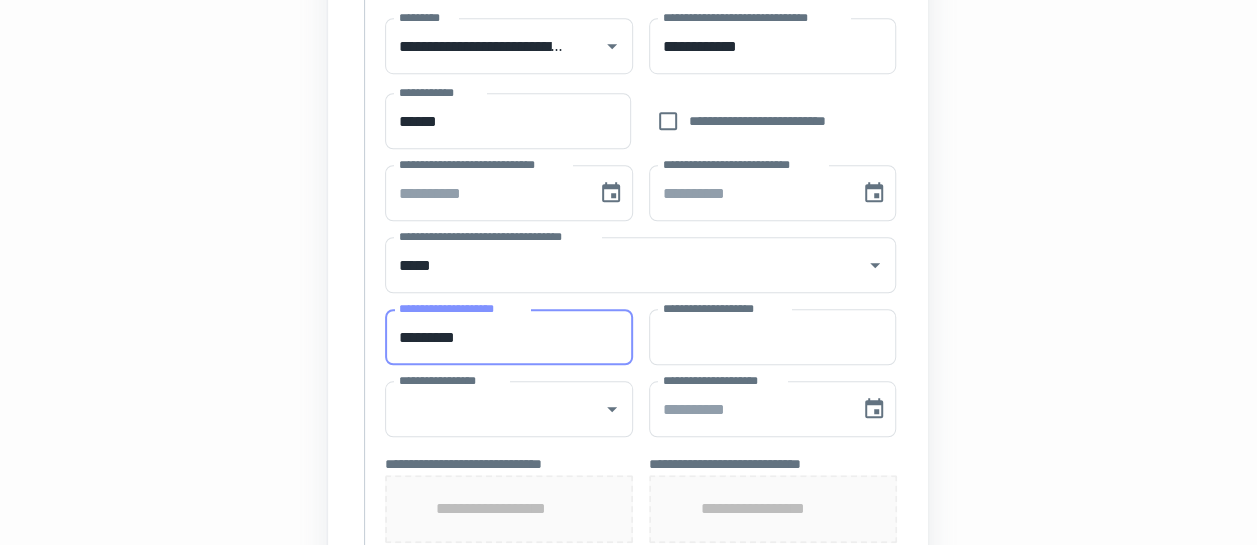 type on "**********" 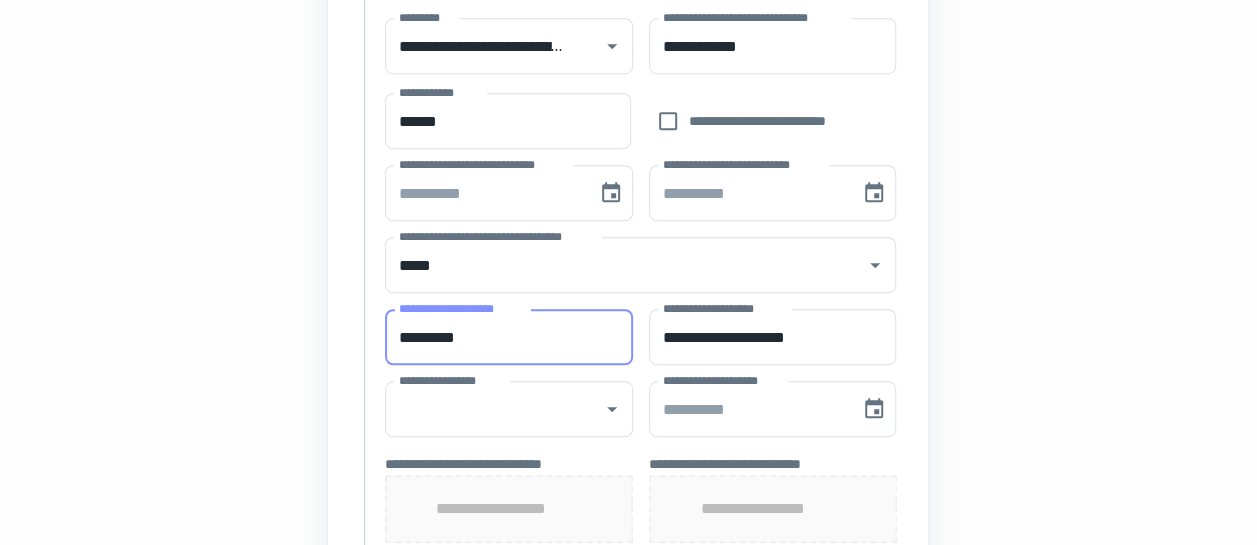 type on "**********" 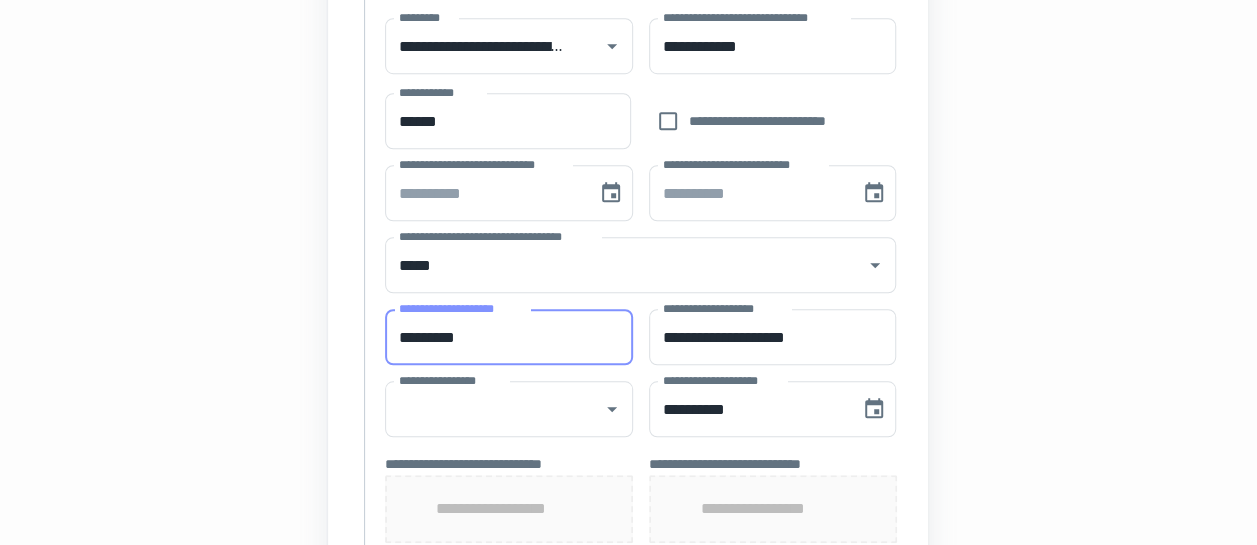 type on "**********" 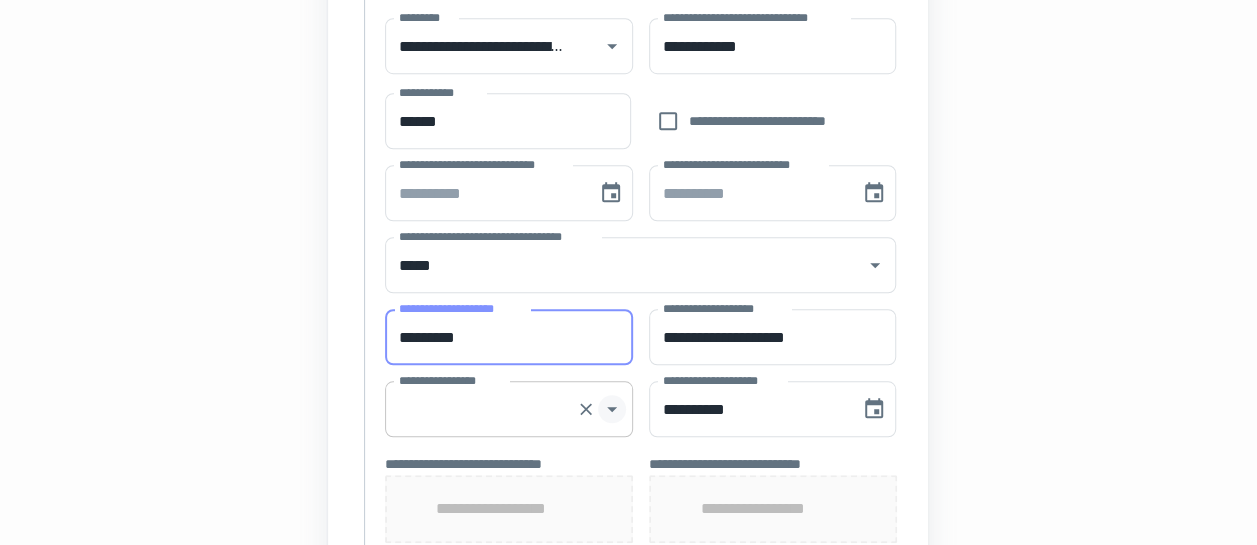 click 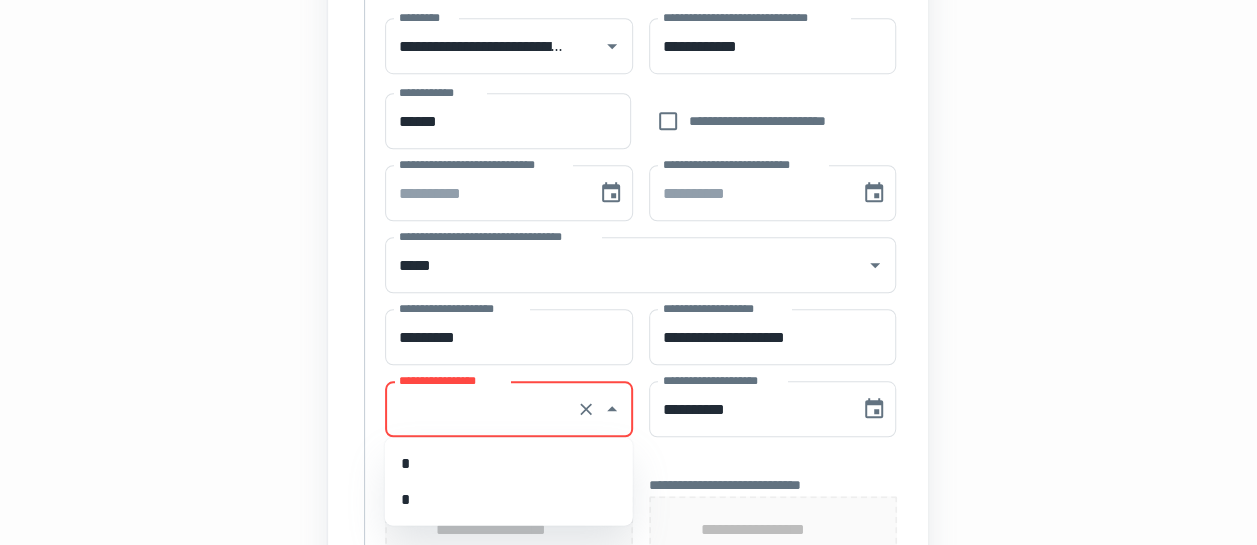 click on "*" at bounding box center [509, 499] 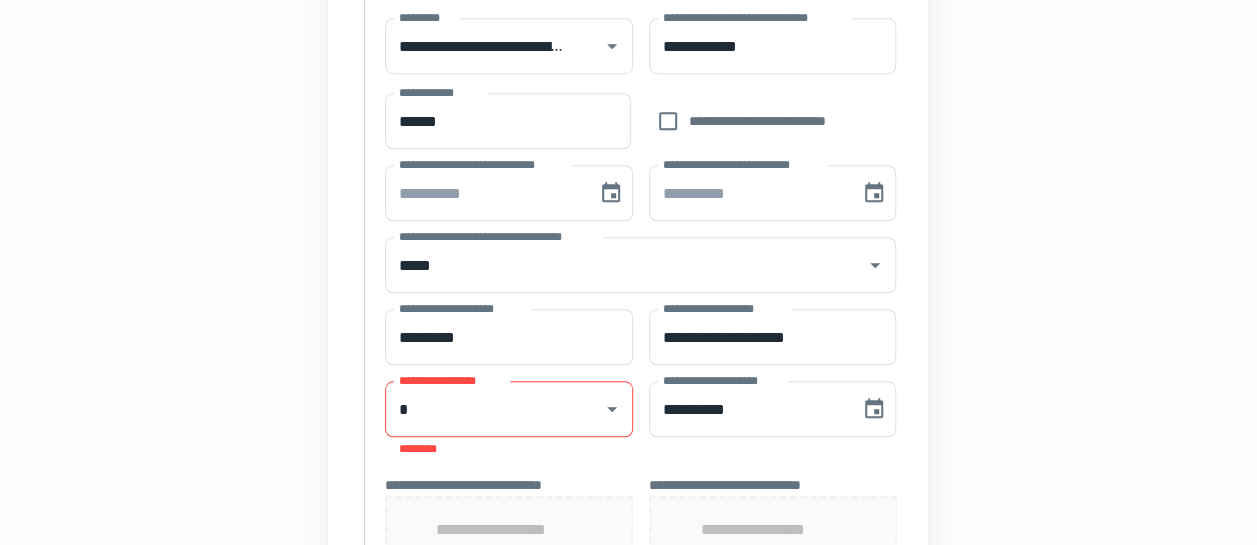 click on "**********" at bounding box center [628, 273] 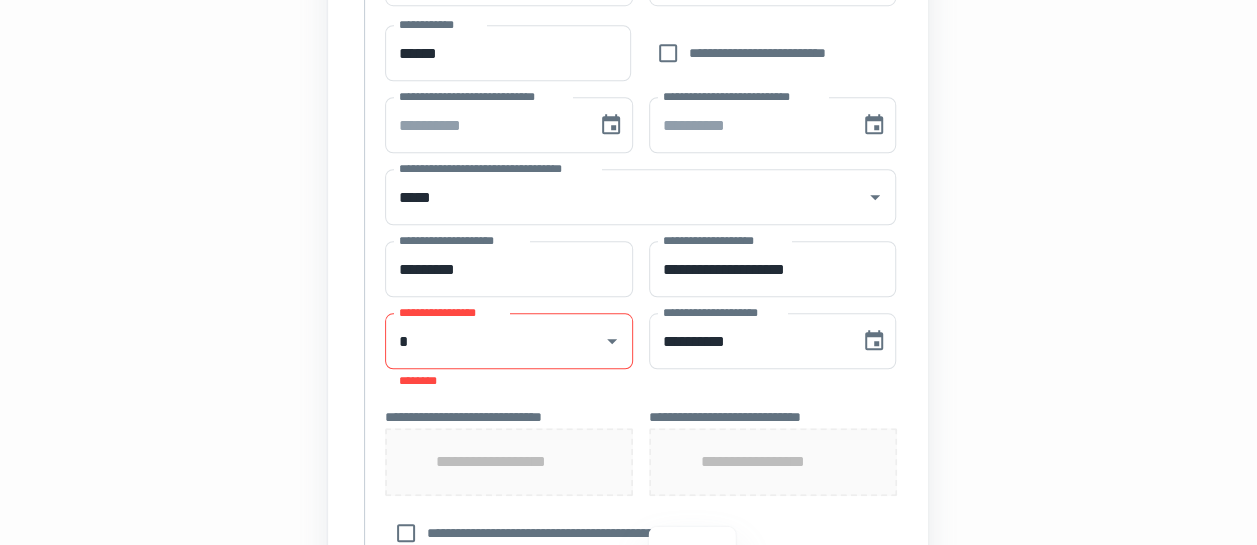 scroll, scrollTop: 800, scrollLeft: 0, axis: vertical 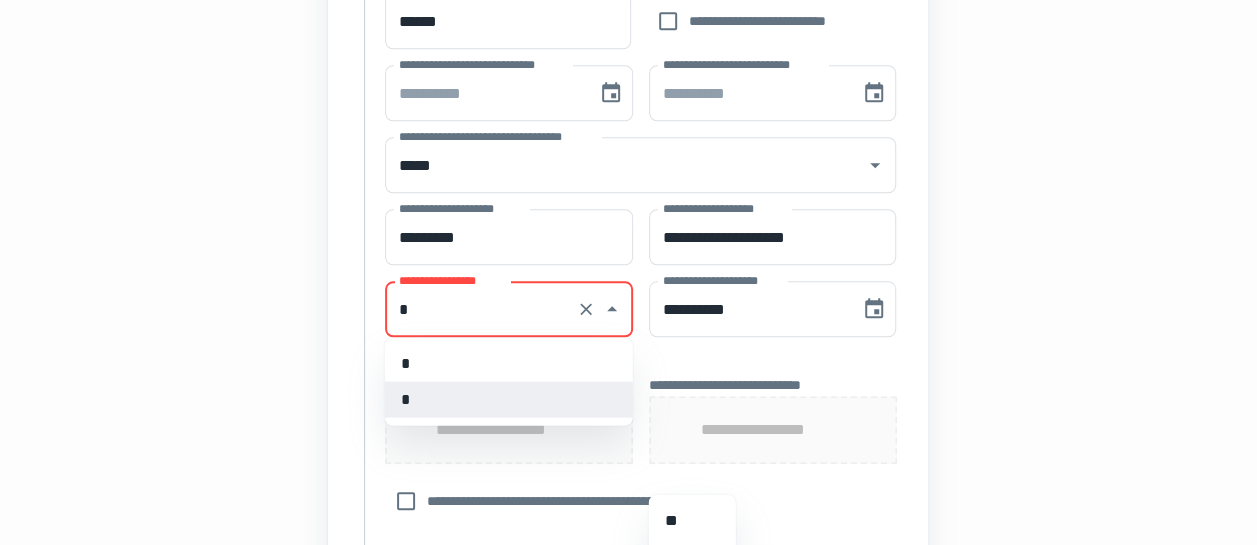 click on "*" at bounding box center [481, 309] 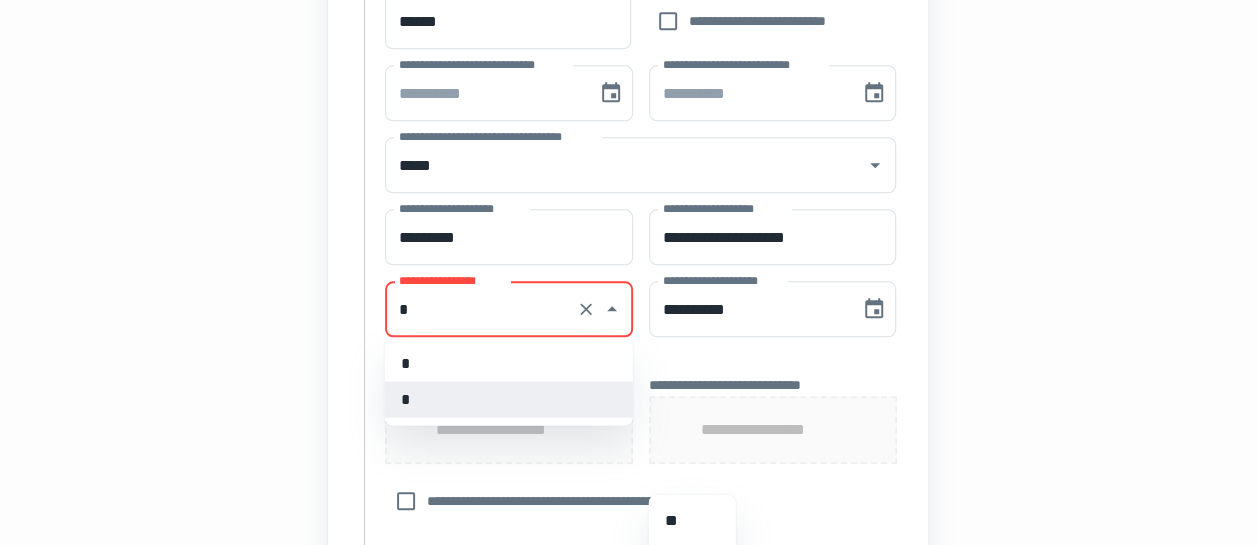 click on "*" at bounding box center (509, 399) 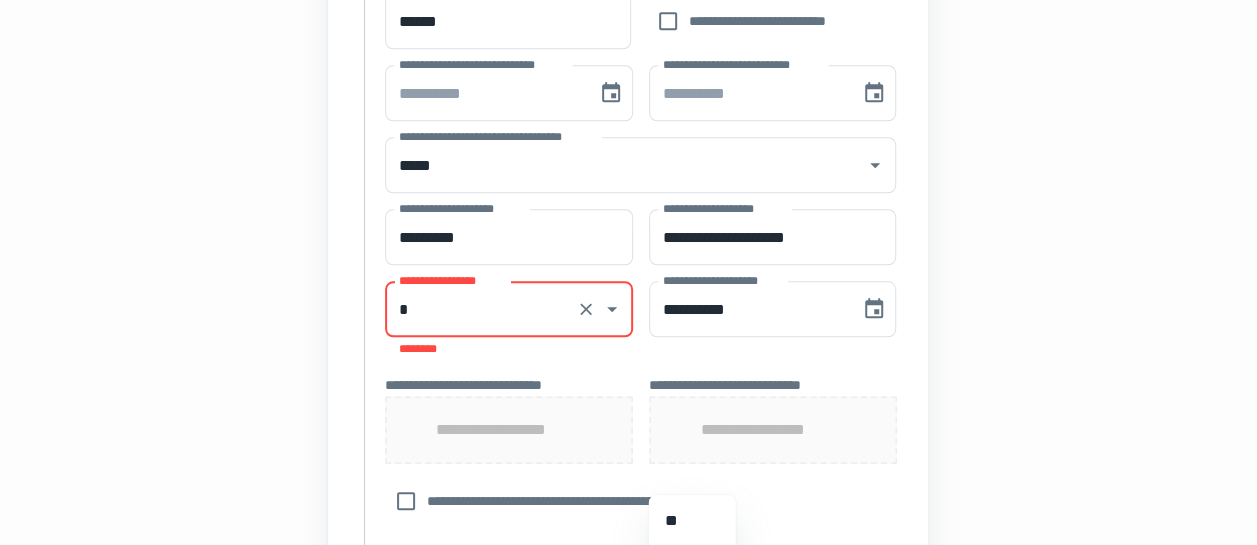 click on "*" at bounding box center (481, 309) 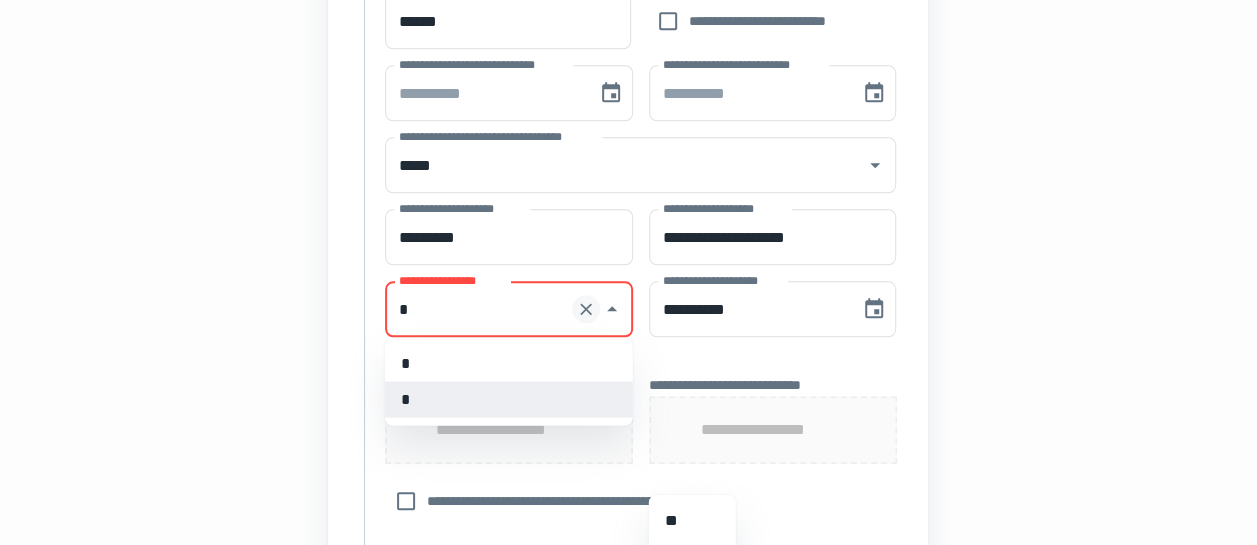 click 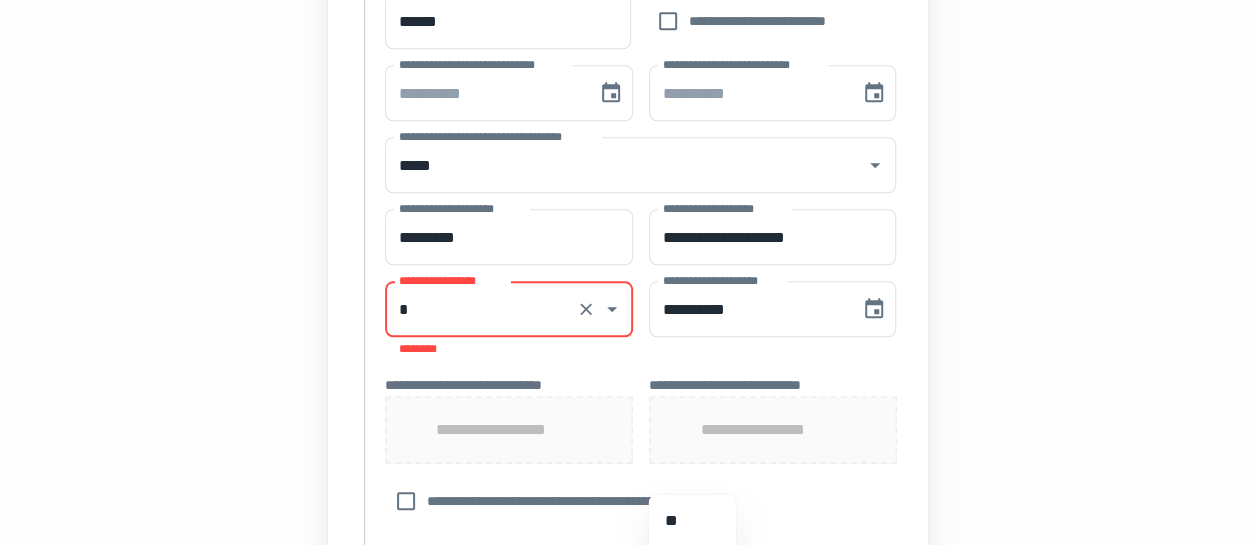type on "*" 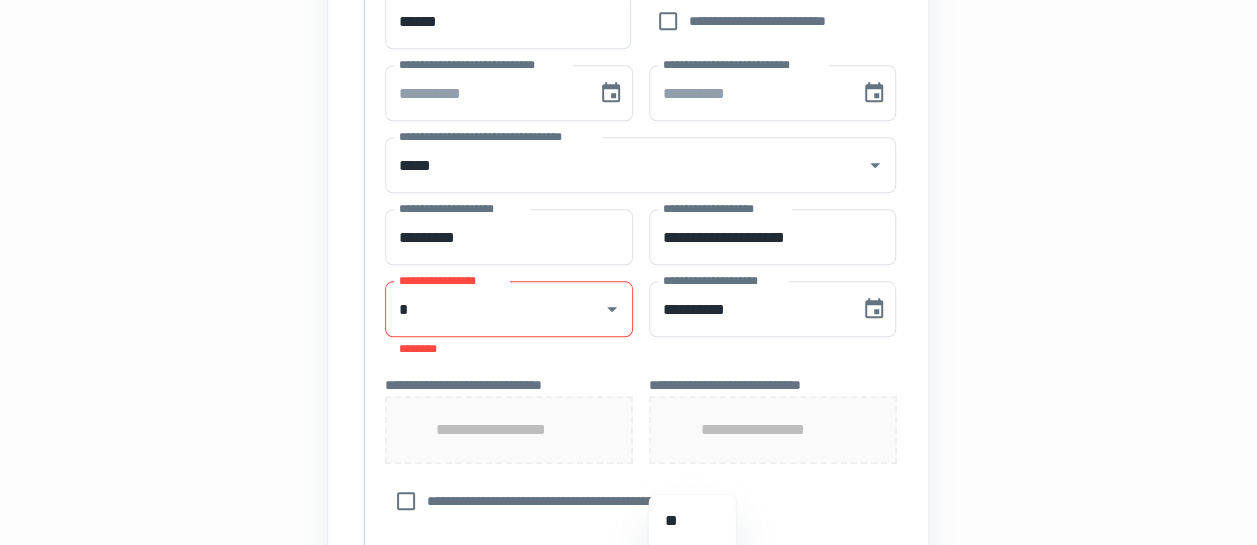 click on "**********" at bounding box center [640, 191] 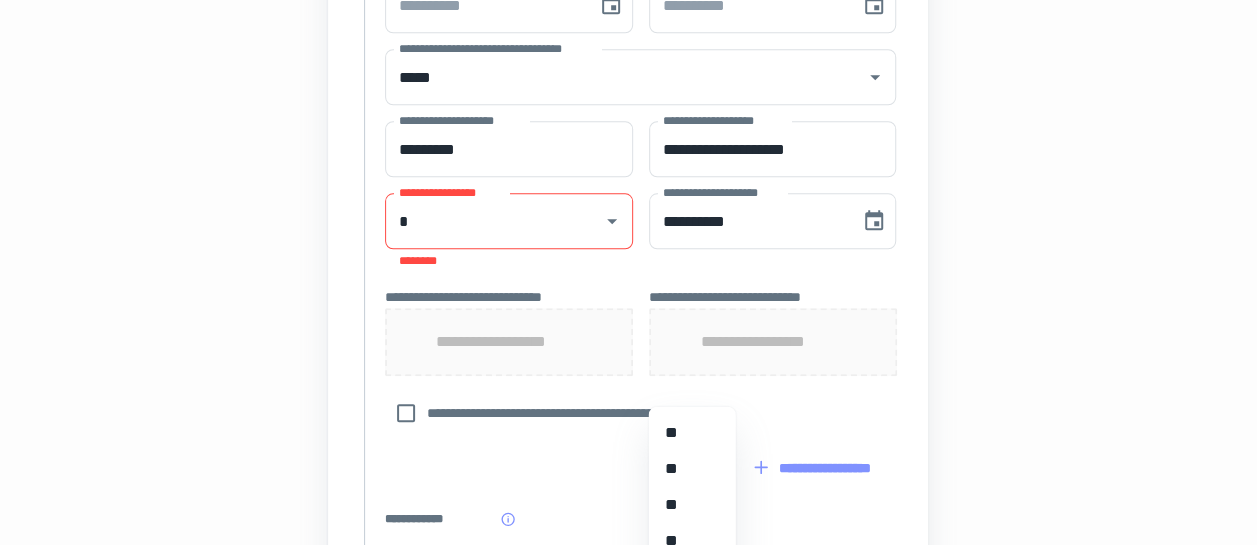 scroll, scrollTop: 1000, scrollLeft: 0, axis: vertical 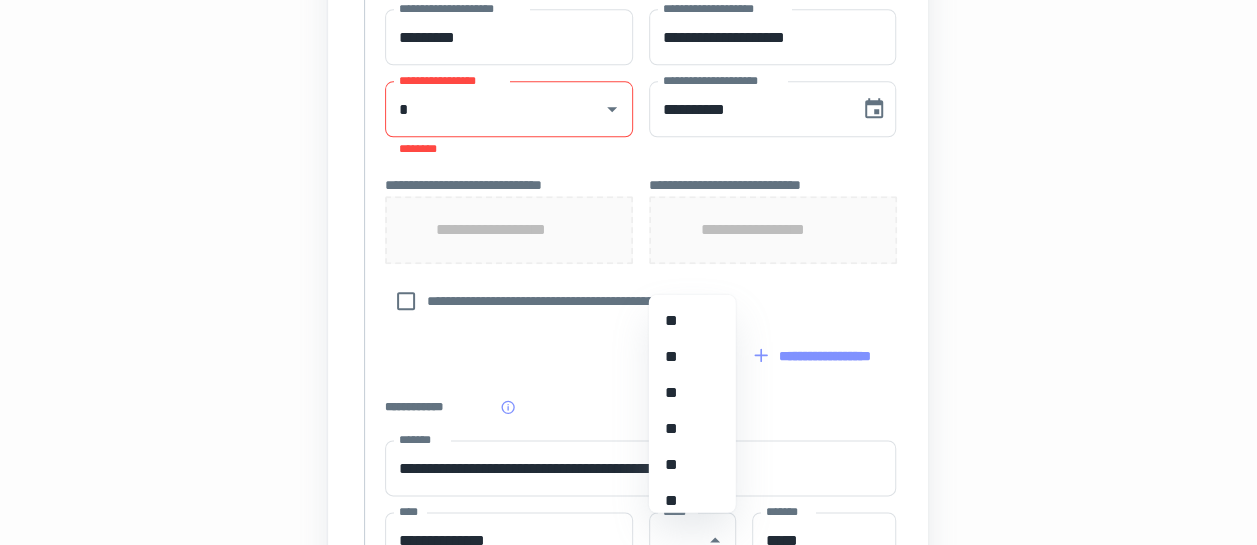 click on "**********" at bounding box center (509, 230) 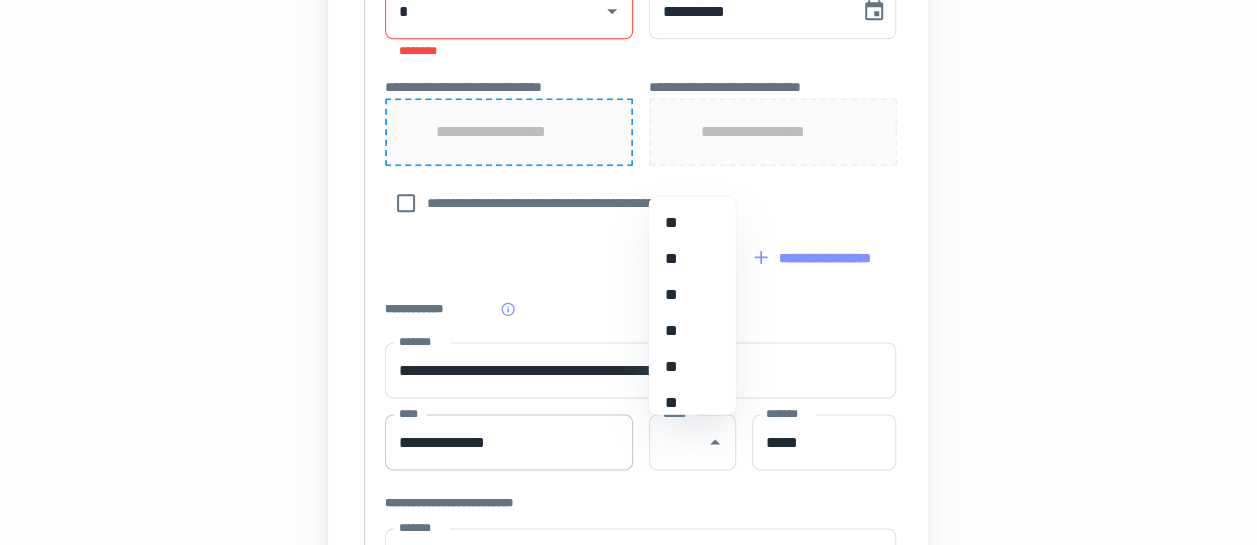 scroll, scrollTop: 1200, scrollLeft: 0, axis: vertical 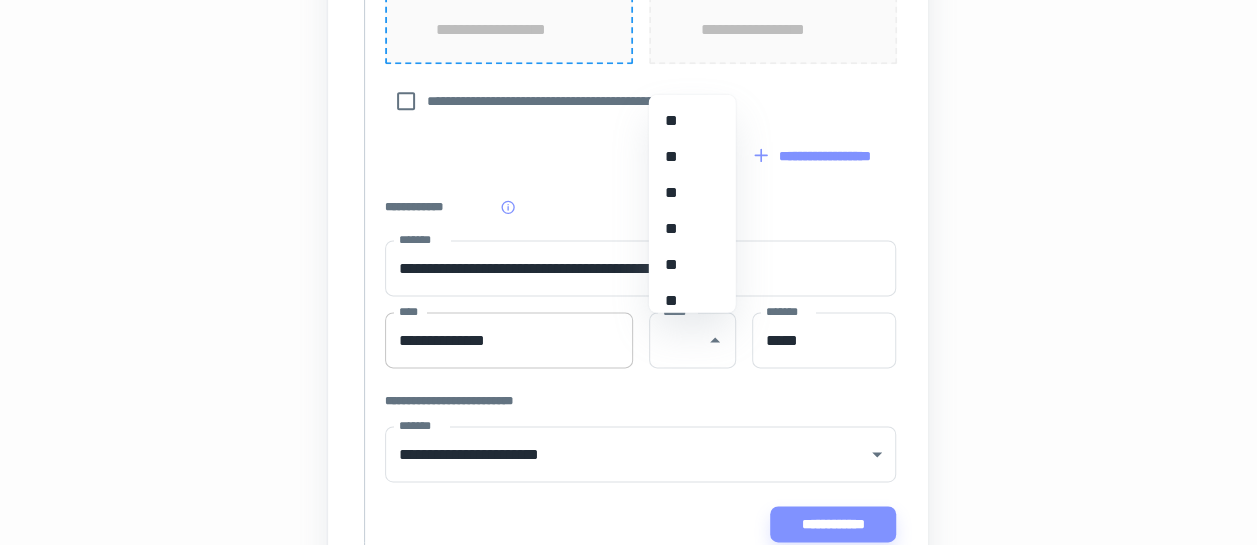 click on "**********" at bounding box center [509, 340] 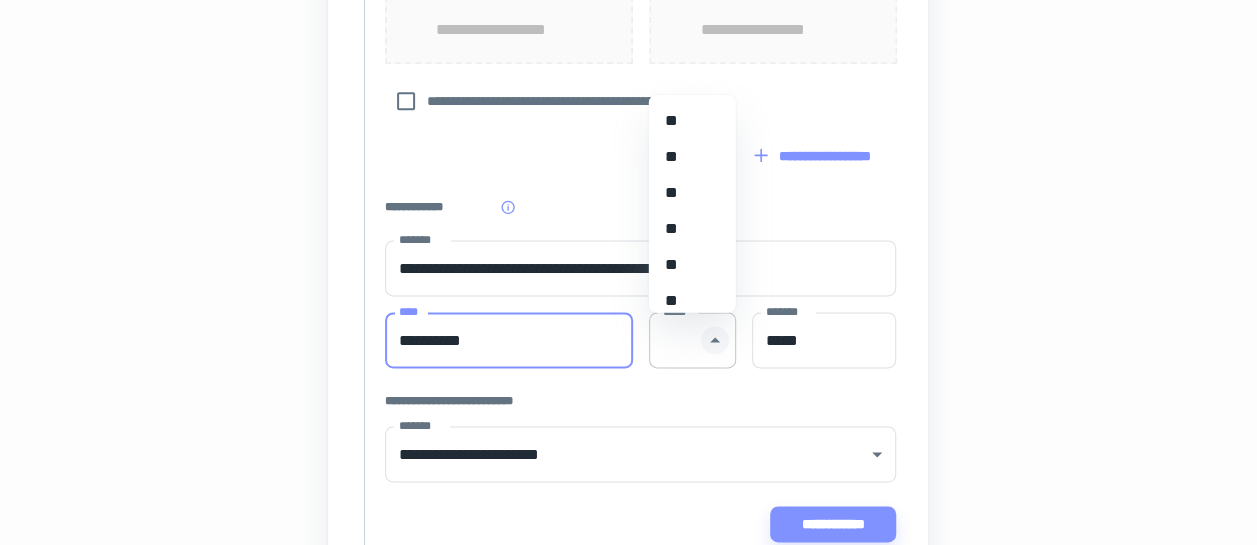 click 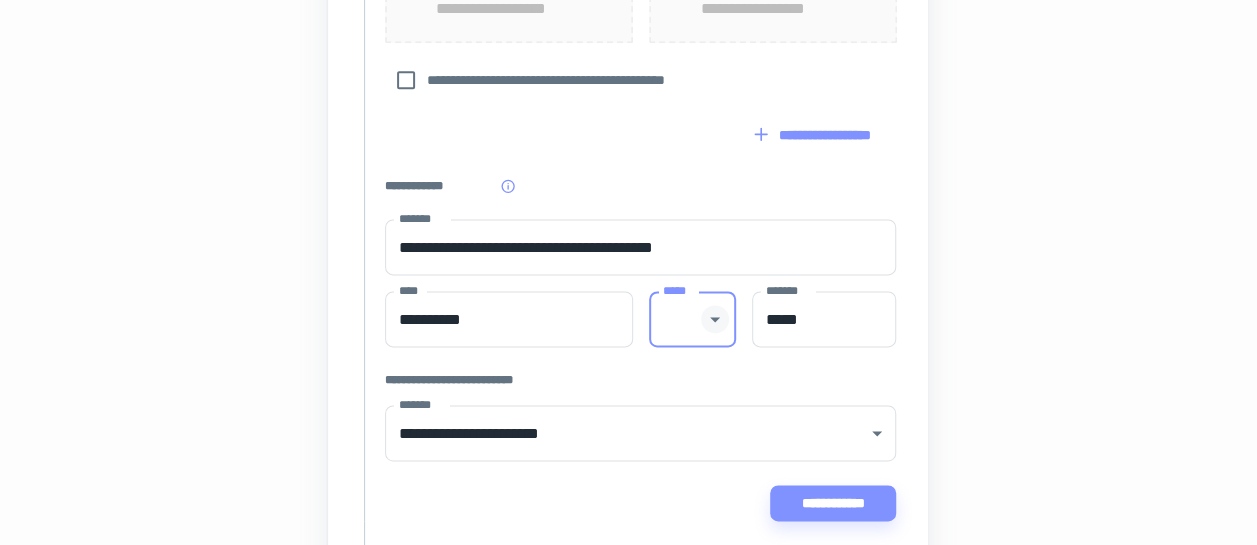 scroll, scrollTop: 1179, scrollLeft: 0, axis: vertical 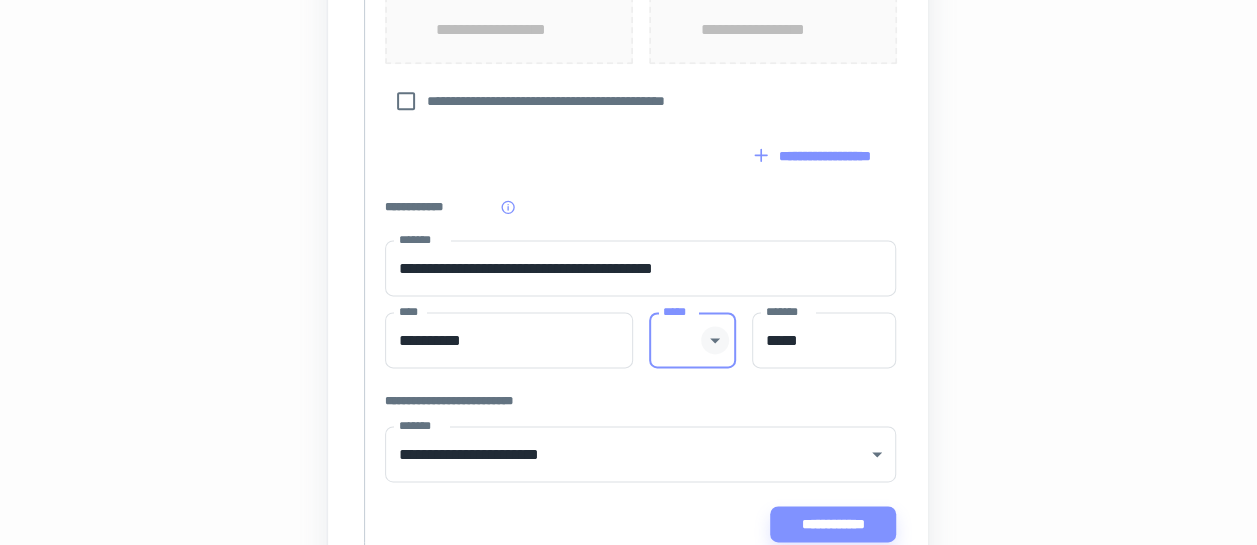 click 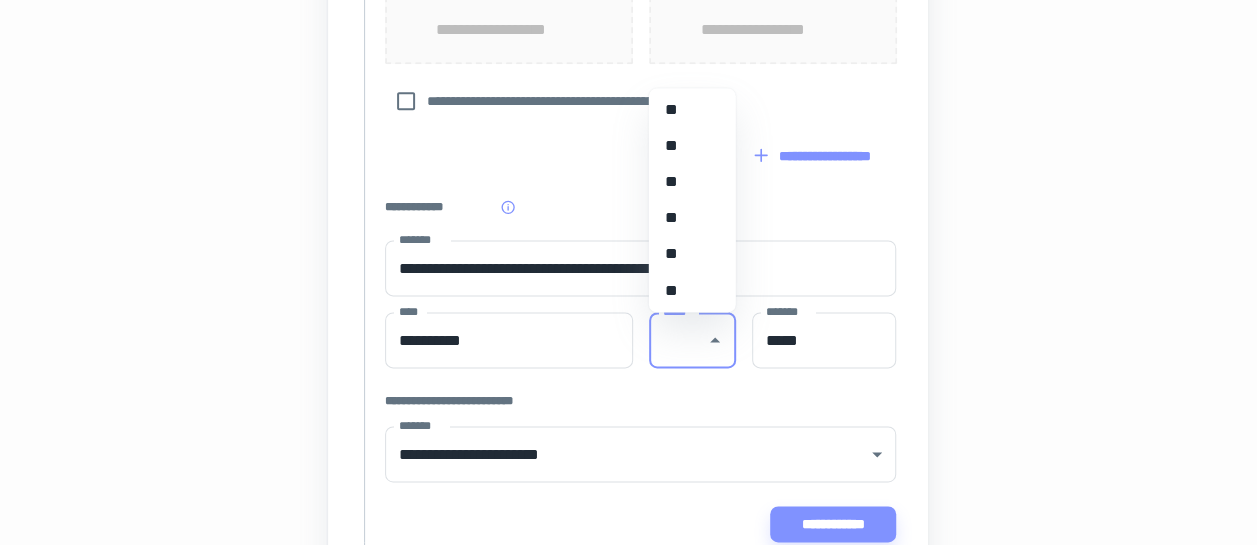 scroll, scrollTop: 1700, scrollLeft: 0, axis: vertical 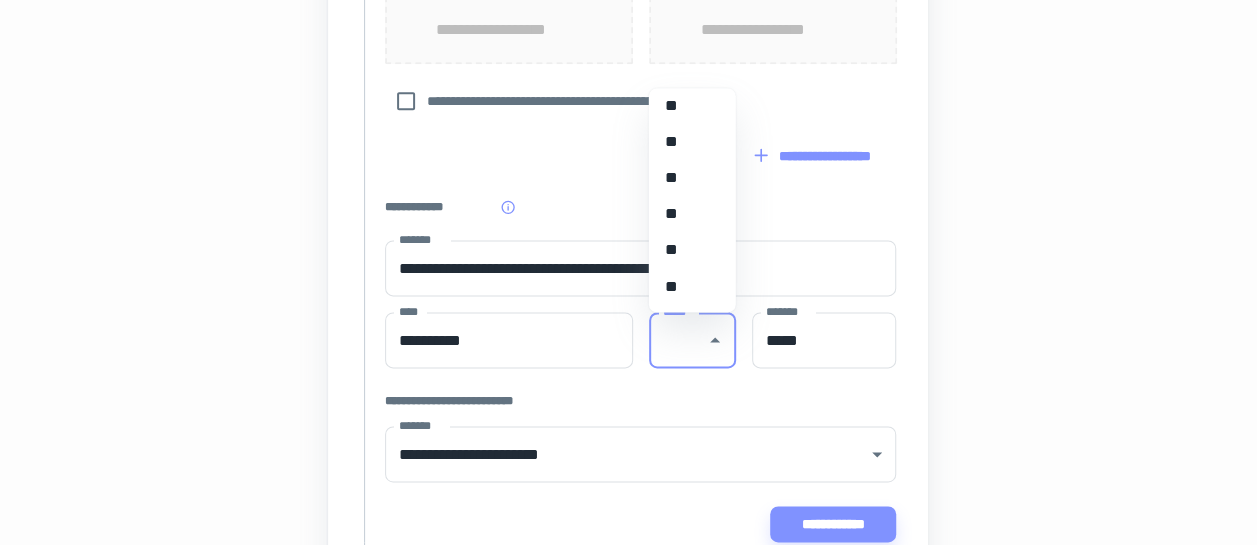 click on "**" at bounding box center [685, 214] 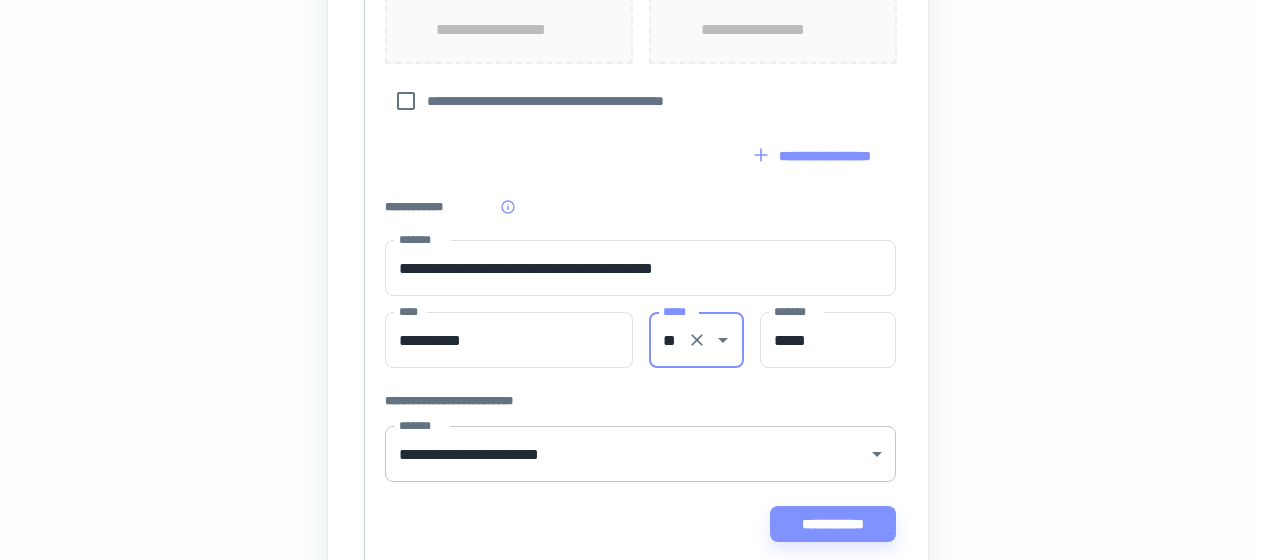 click on "**********" at bounding box center (628, -907) 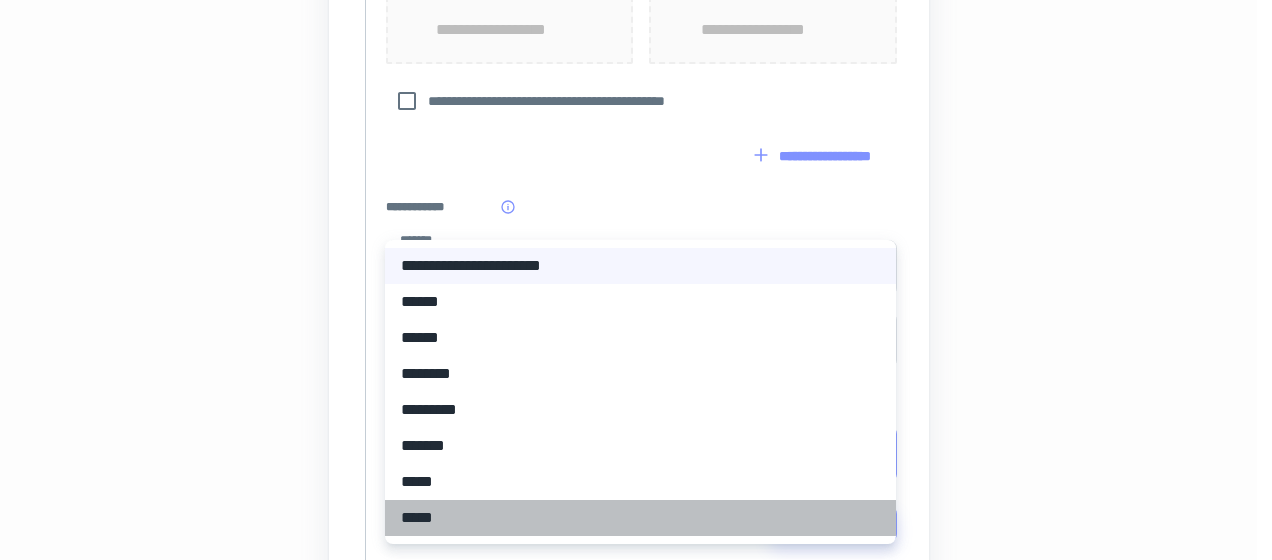 click on "*****" at bounding box center [640, 518] 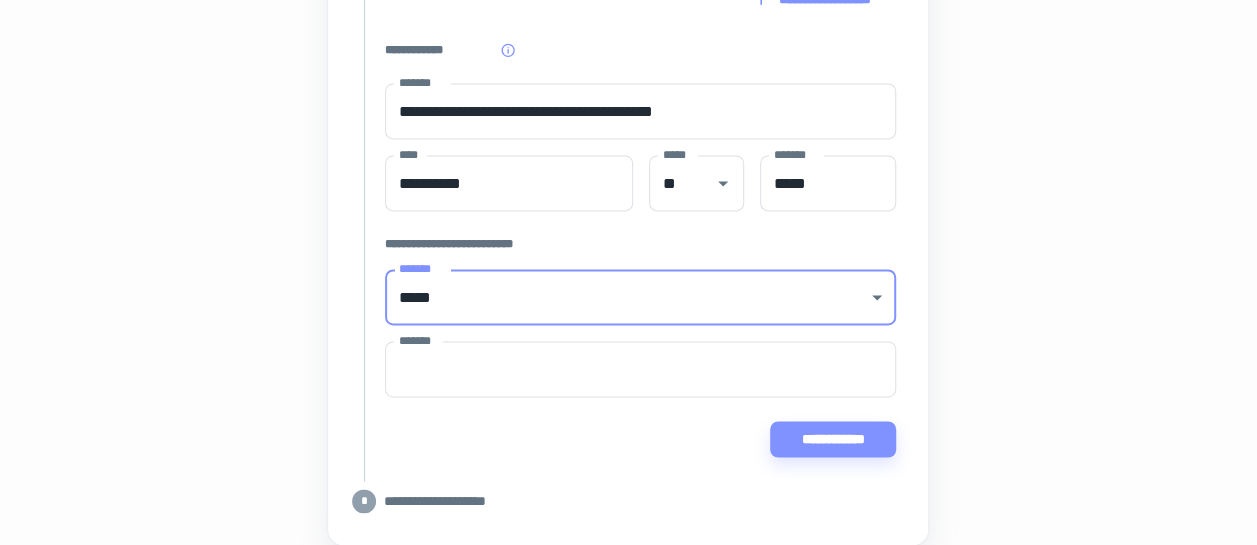 scroll, scrollTop: 1379, scrollLeft: 0, axis: vertical 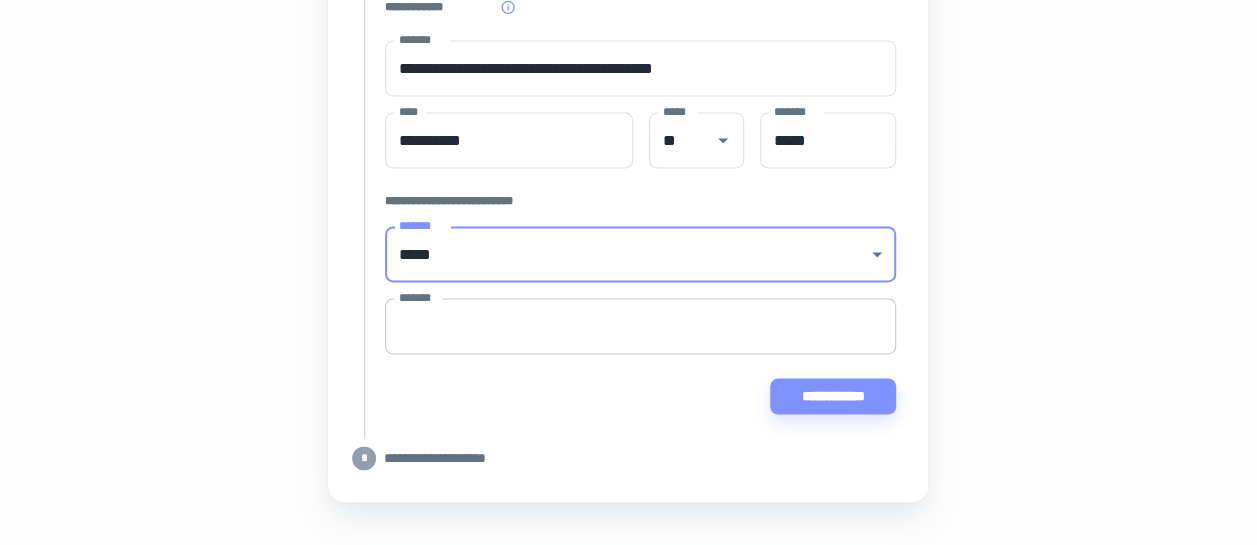 click on "*******" at bounding box center [640, 326] 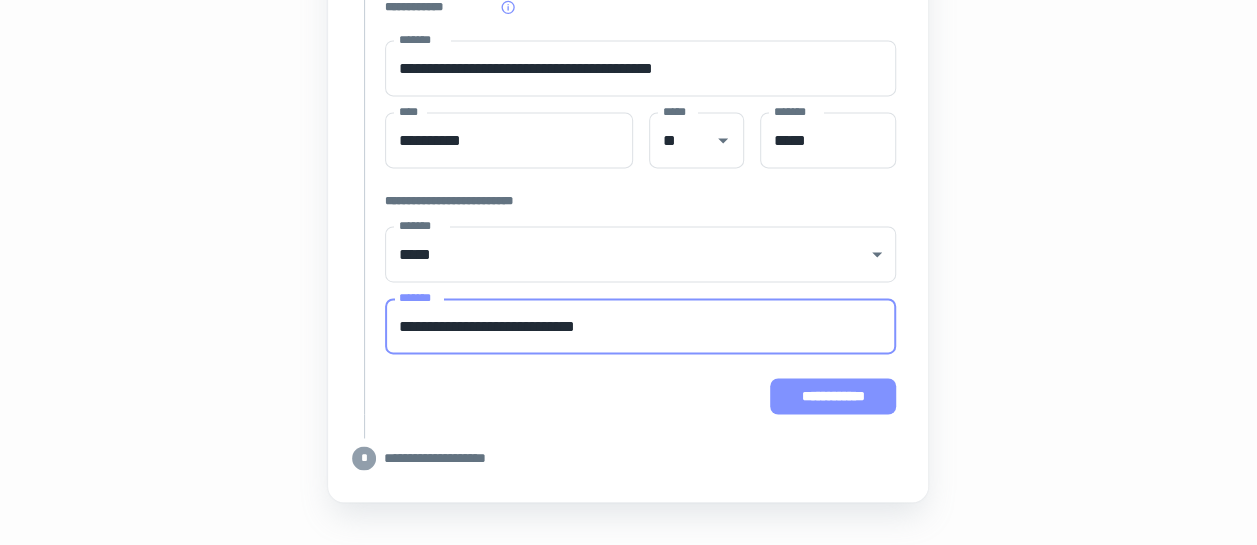 type on "**********" 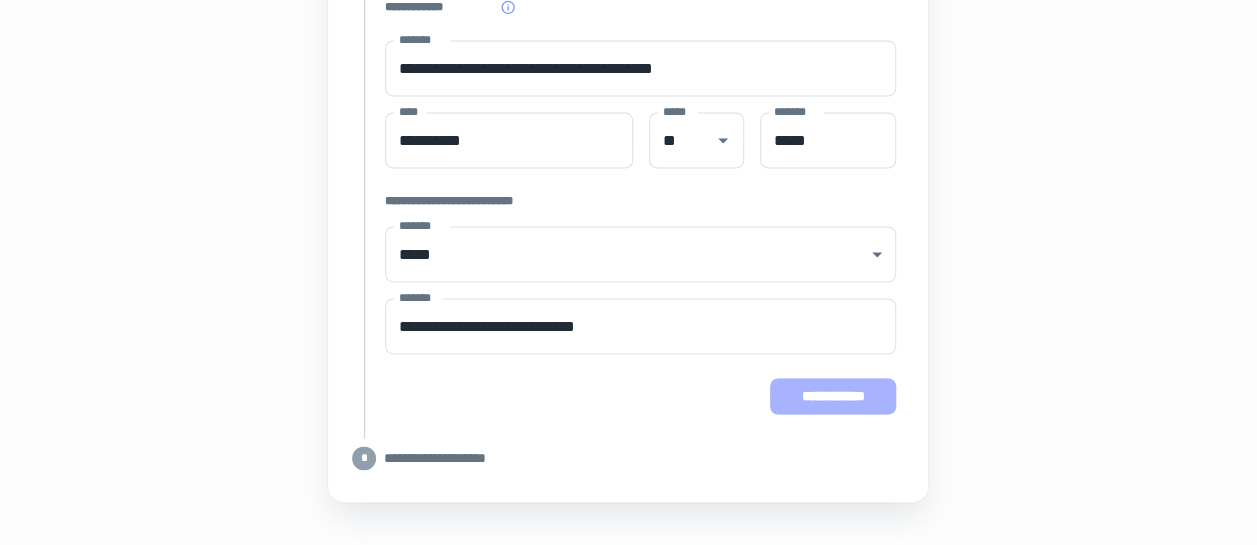 click on "**********" at bounding box center (833, 396) 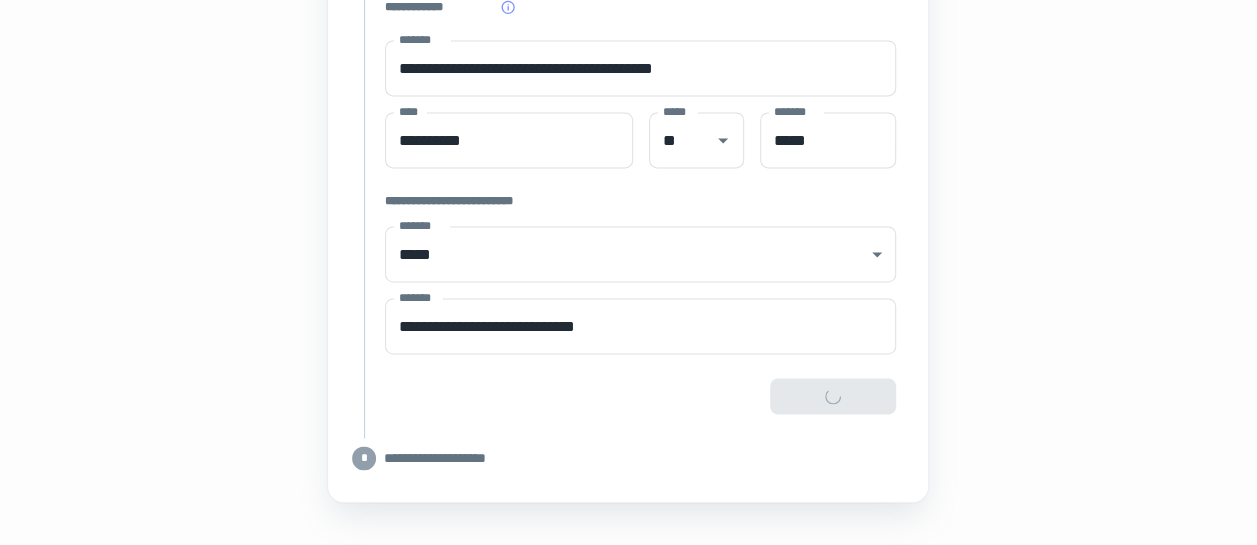 type on "**********" 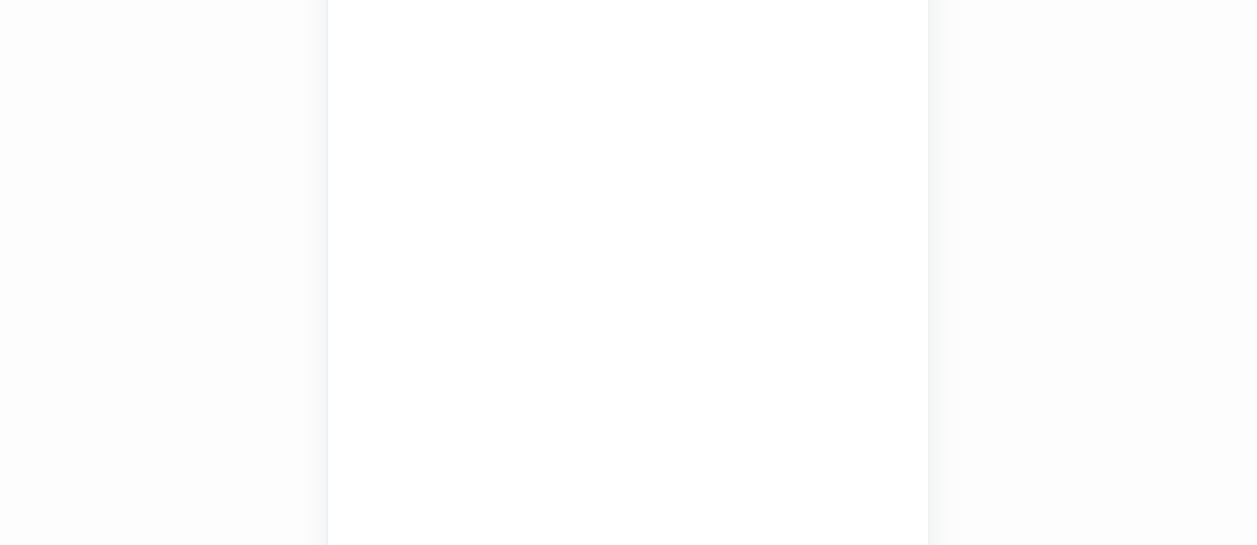 scroll, scrollTop: 714, scrollLeft: 0, axis: vertical 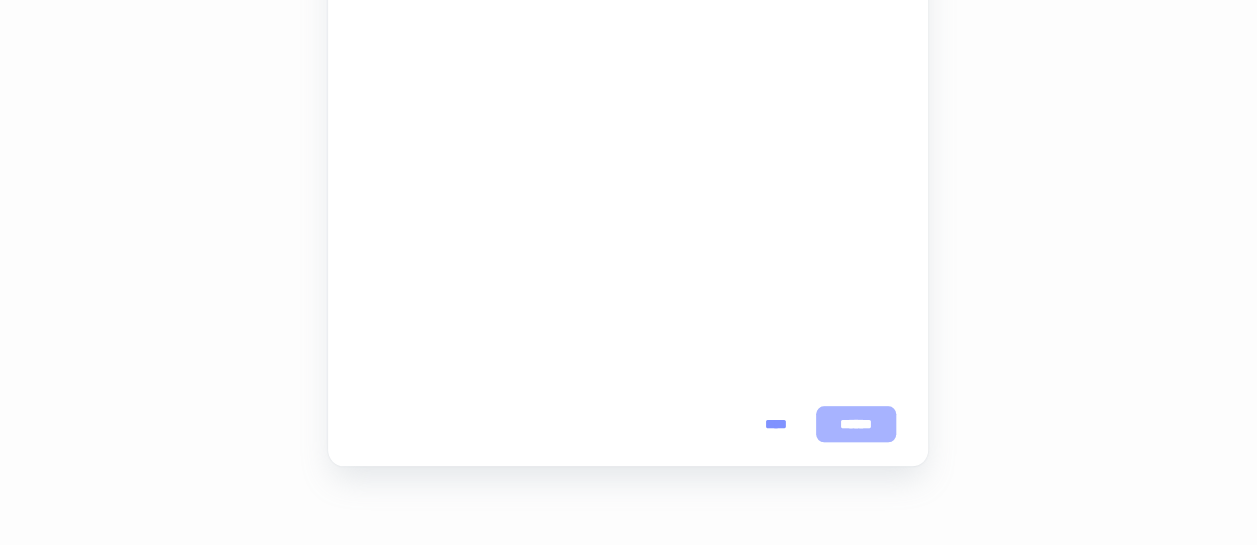click on "******" at bounding box center (856, 424) 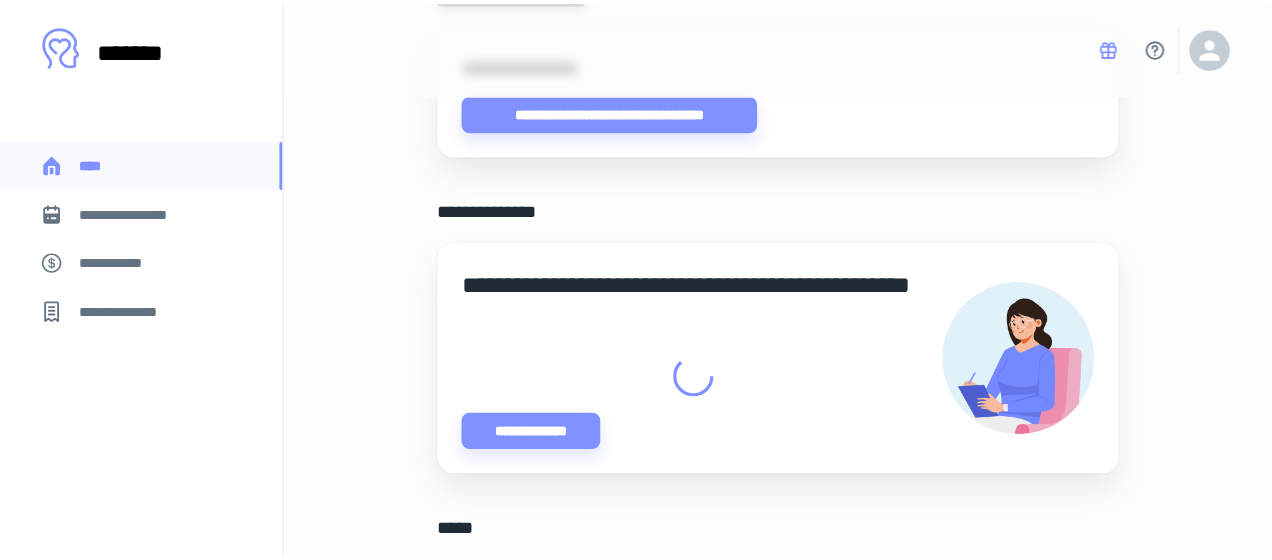 scroll, scrollTop: 0, scrollLeft: 0, axis: both 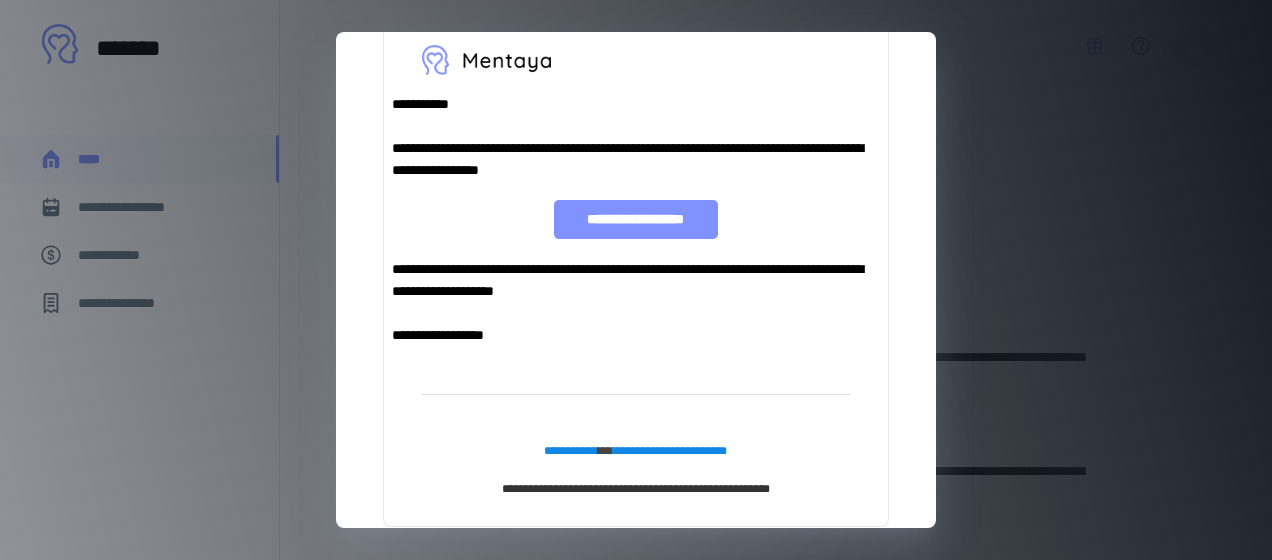 click on "**********" at bounding box center [636, 219] 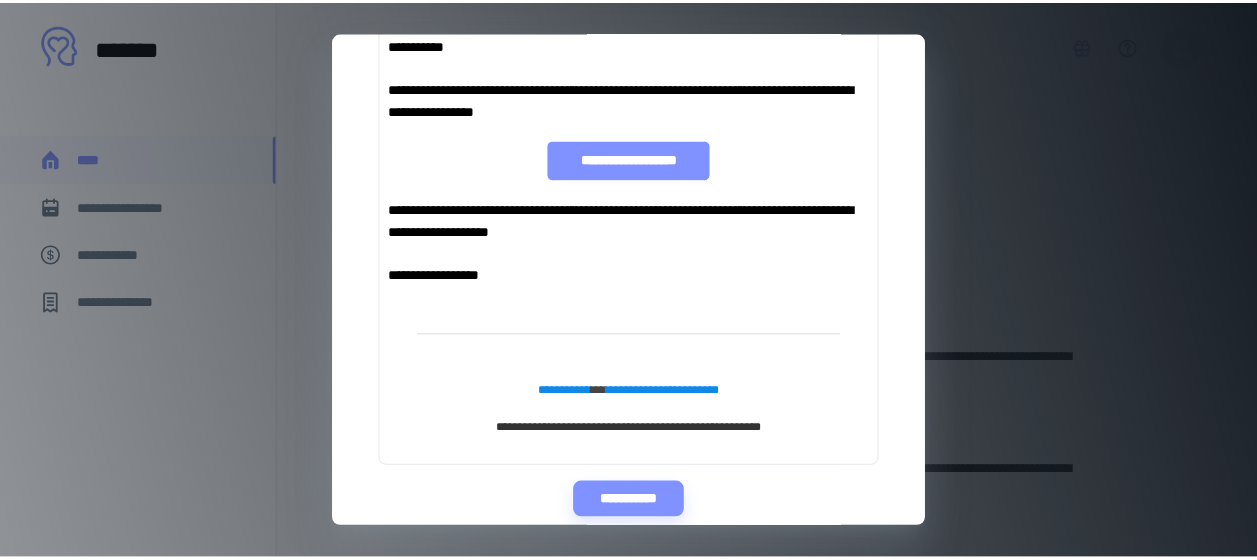 scroll, scrollTop: 286, scrollLeft: 0, axis: vertical 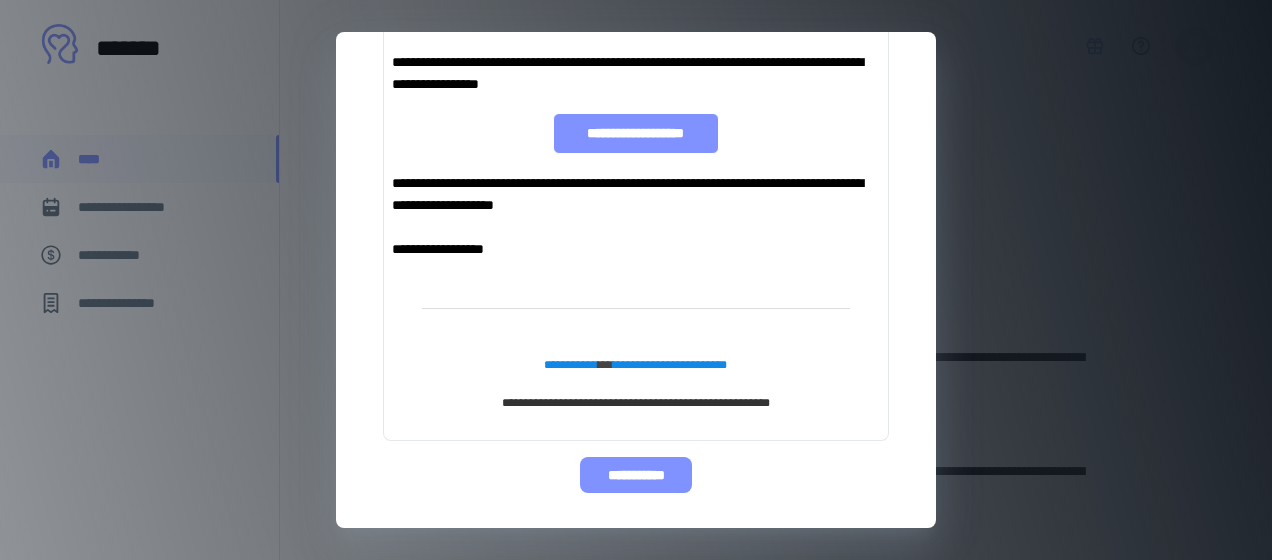 click on "**********" at bounding box center [635, 475] 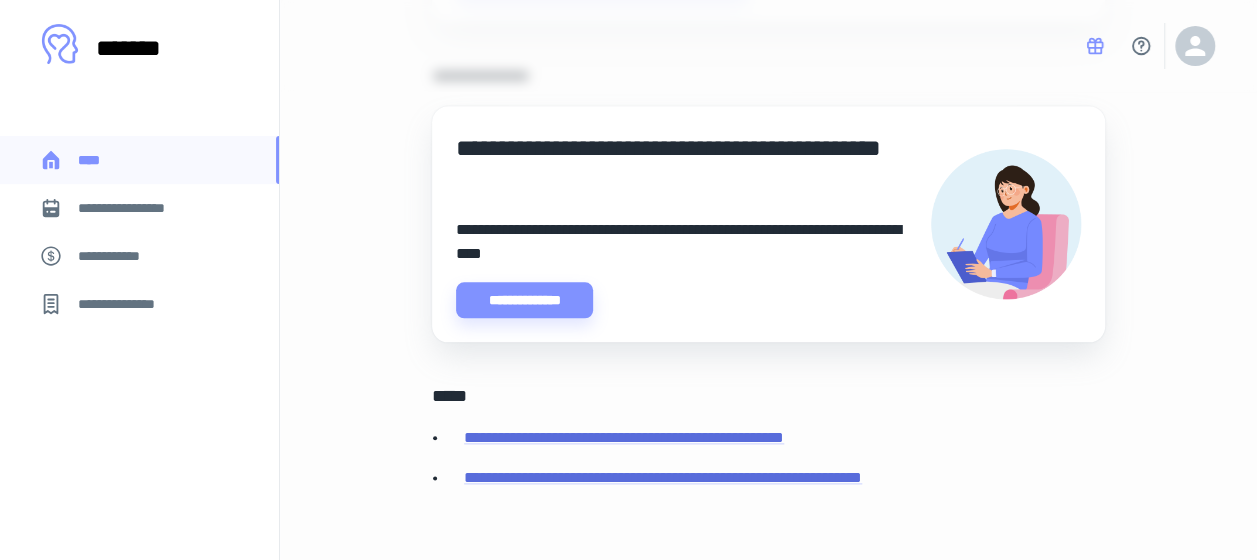scroll, scrollTop: 989, scrollLeft: 0, axis: vertical 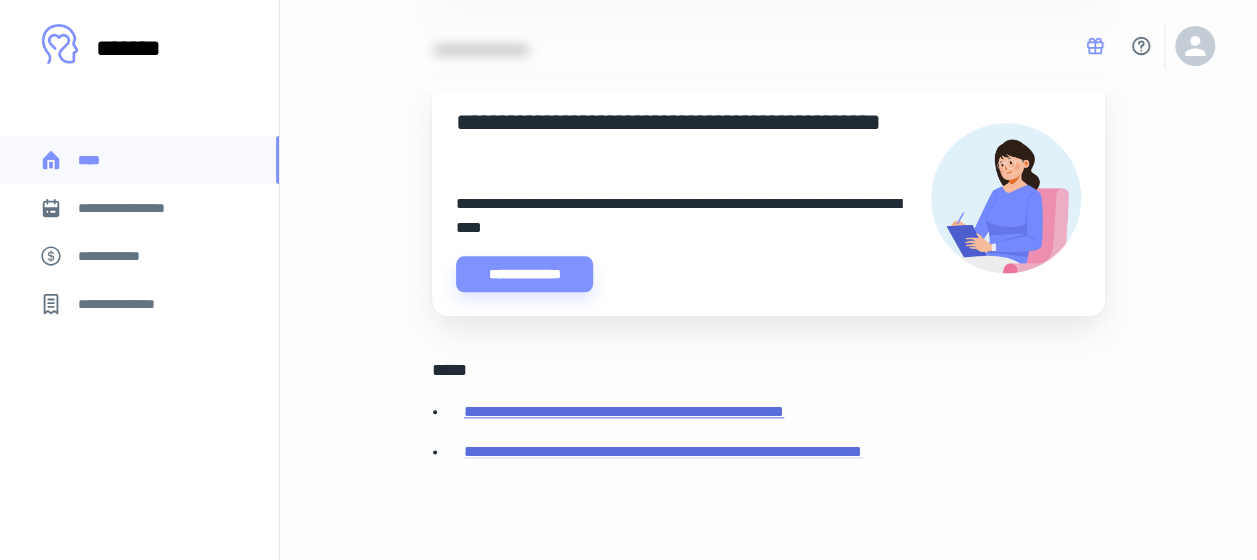 click on "**********" at bounding box center (624, 411) 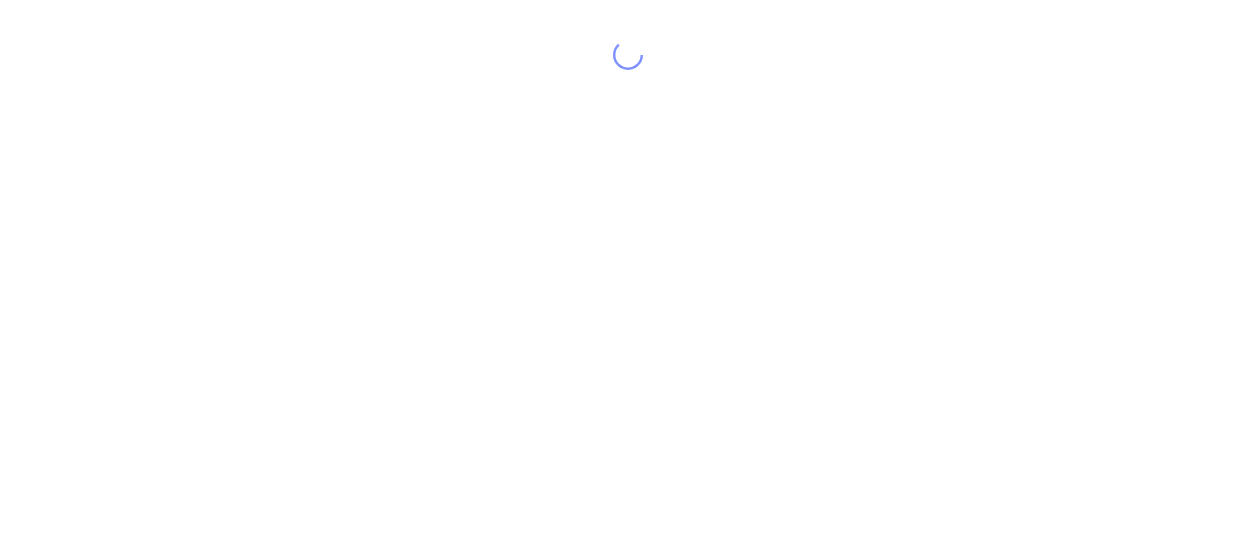 scroll, scrollTop: 0, scrollLeft: 0, axis: both 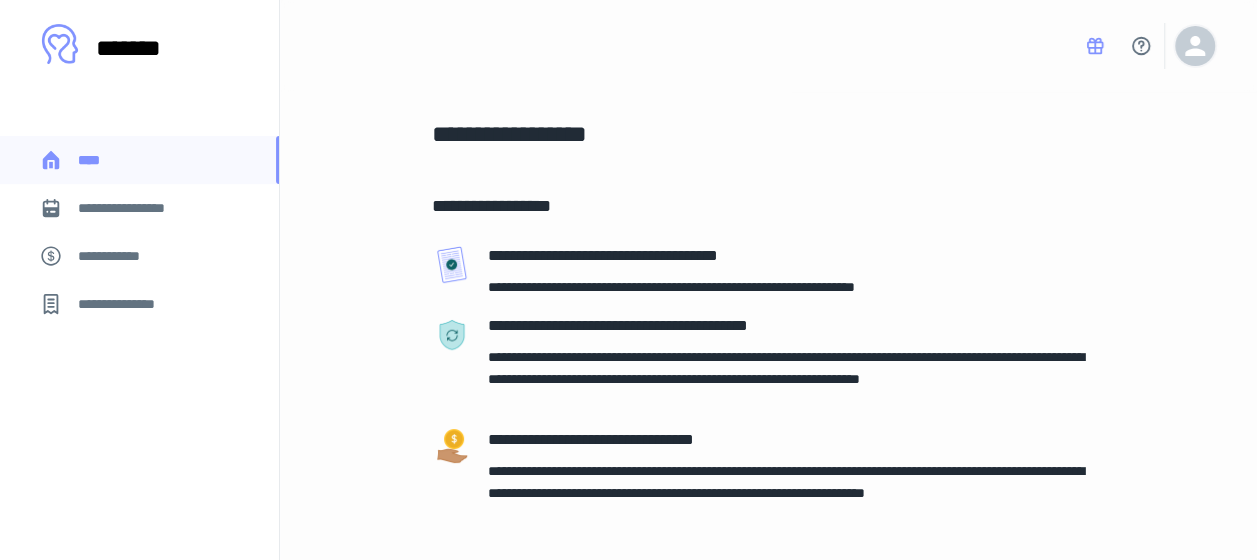 click at bounding box center [1195, 46] 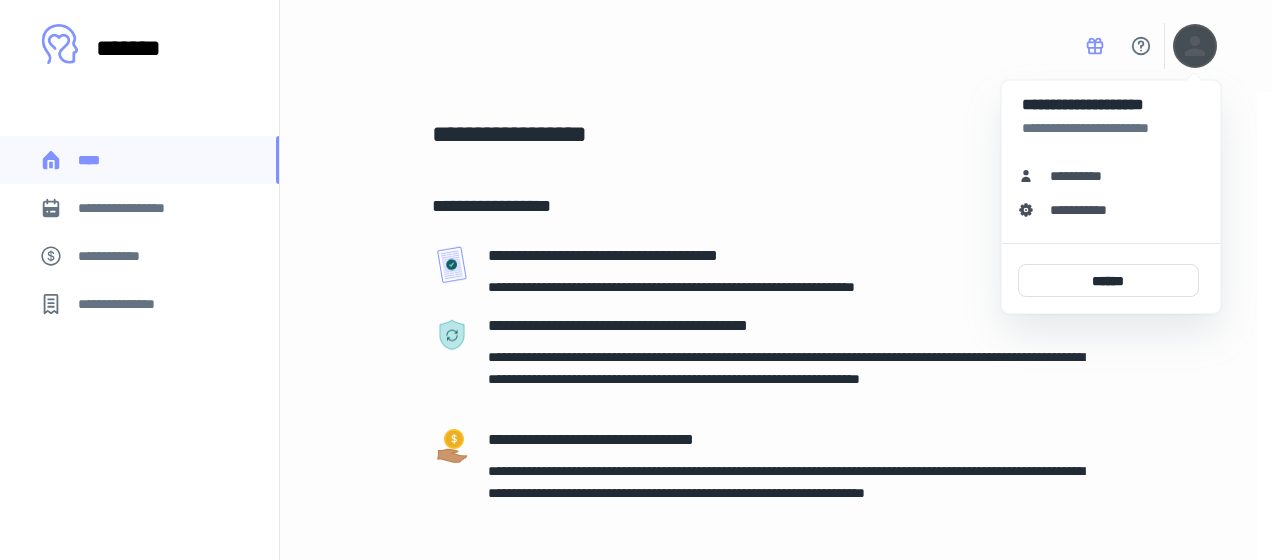 click on "**********" at bounding box center [1083, 176] 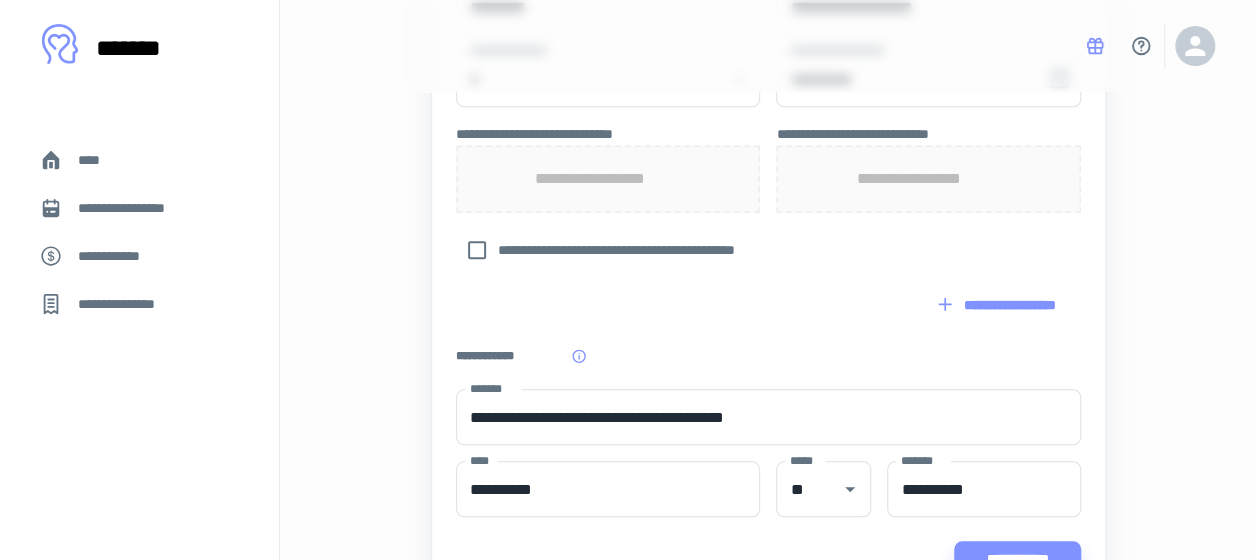 scroll, scrollTop: 900, scrollLeft: 0, axis: vertical 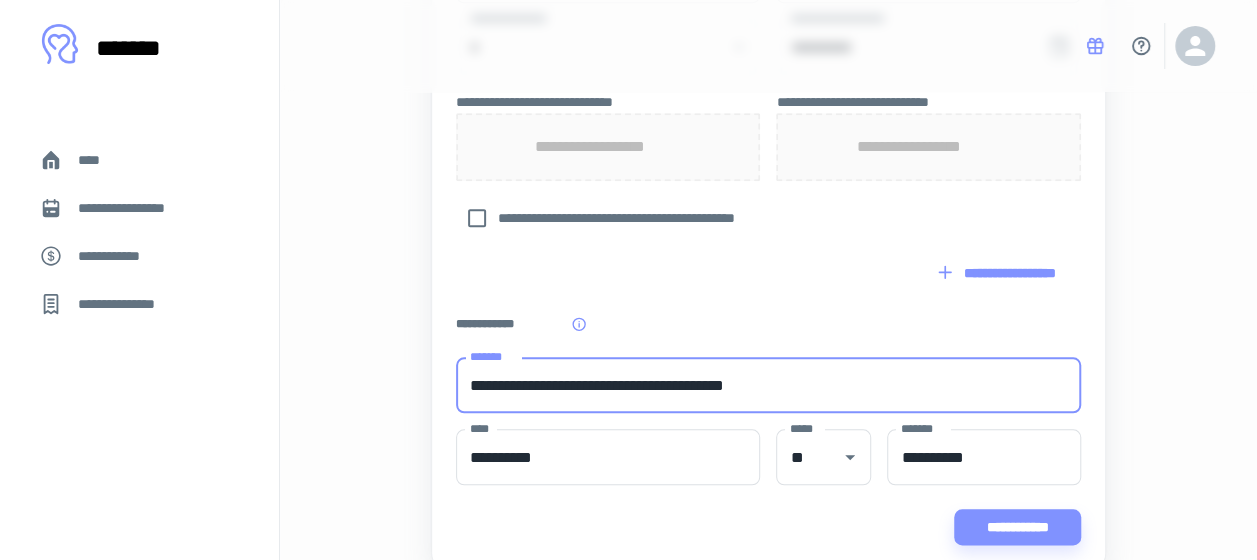drag, startPoint x: 805, startPoint y: 391, endPoint x: 629, endPoint y: 371, distance: 177.13272 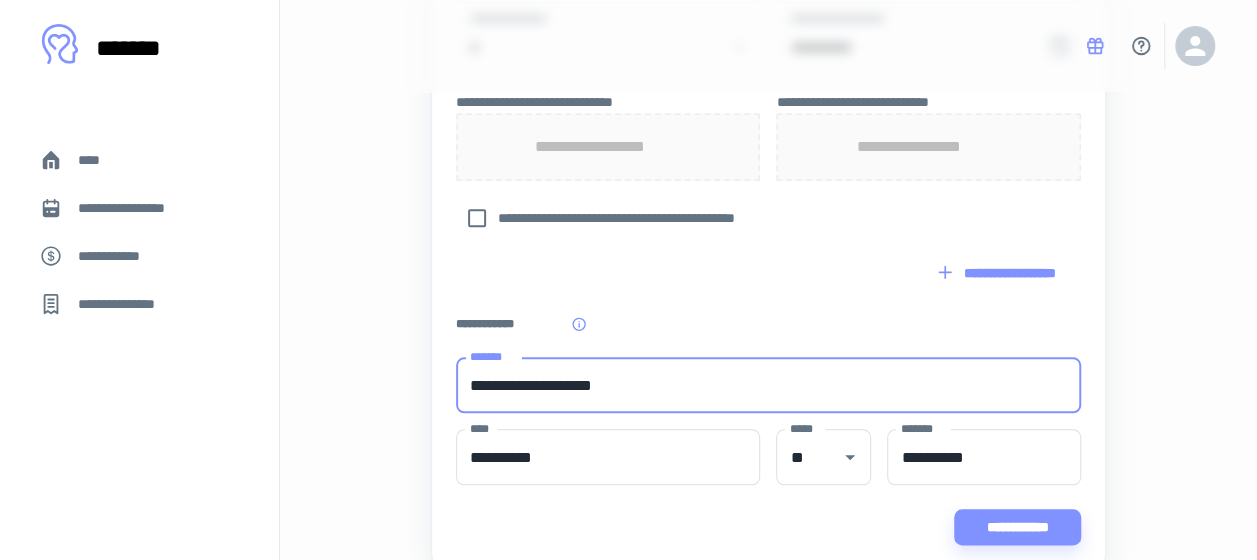 type on "**********" 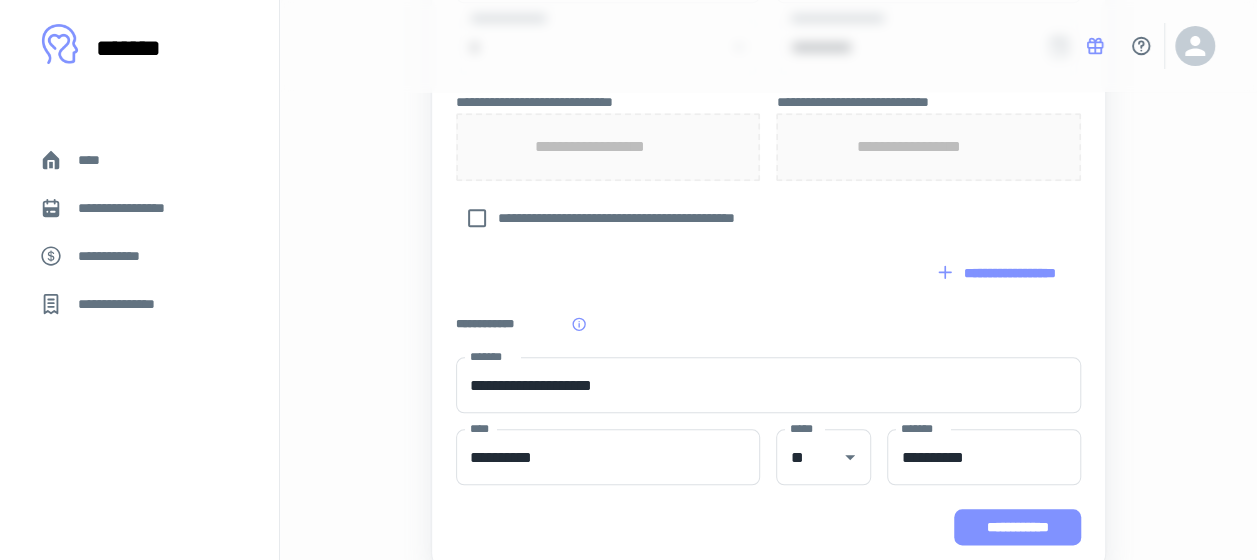 click on "**********" at bounding box center (1017, 527) 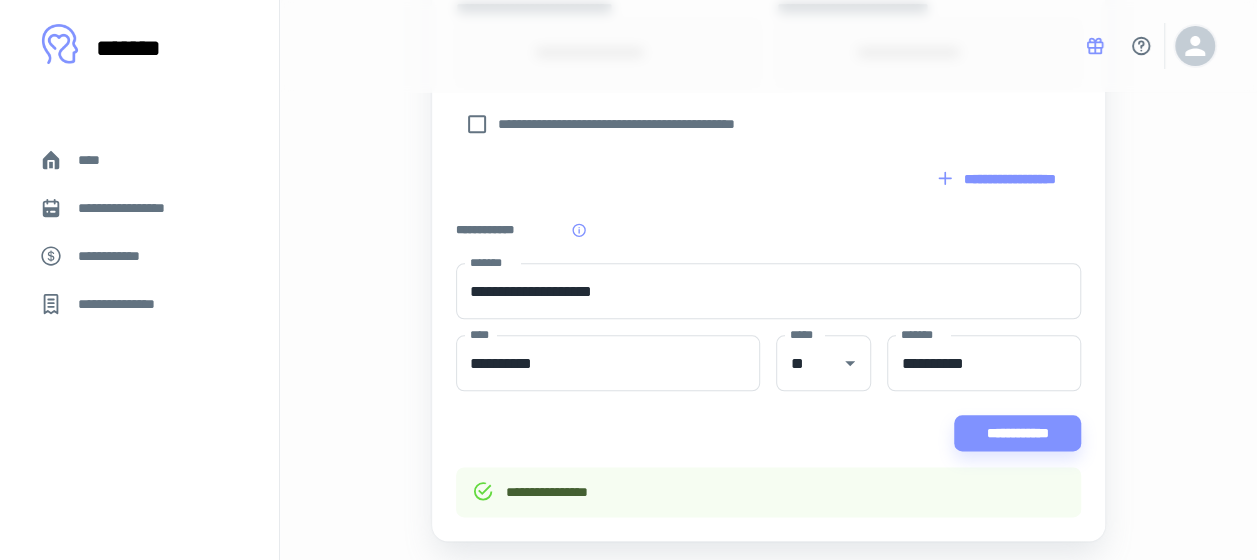 scroll, scrollTop: 1000, scrollLeft: 0, axis: vertical 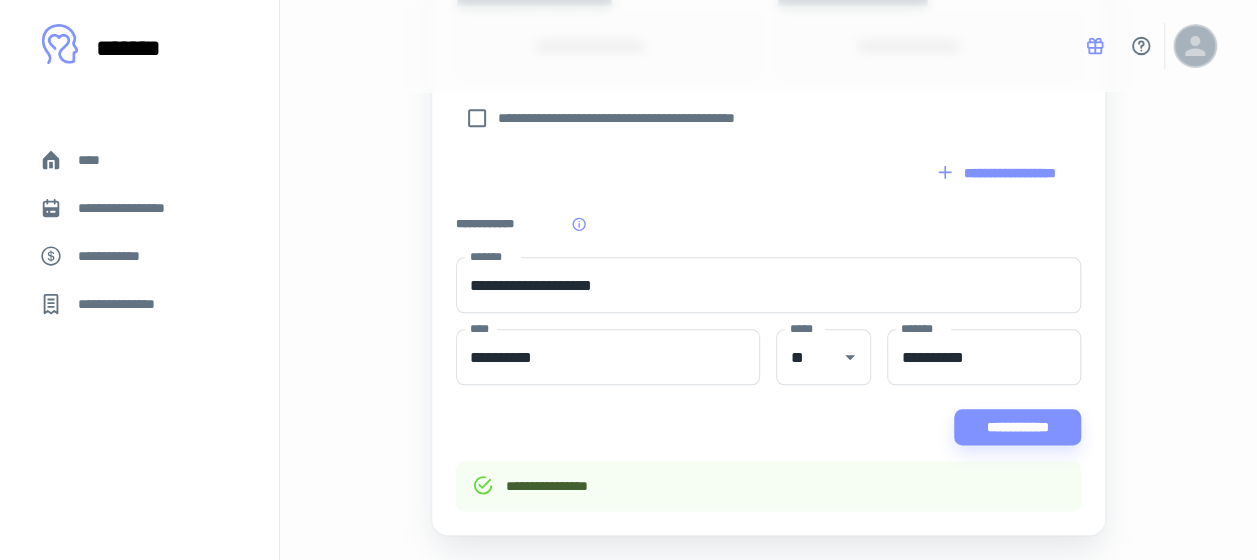click 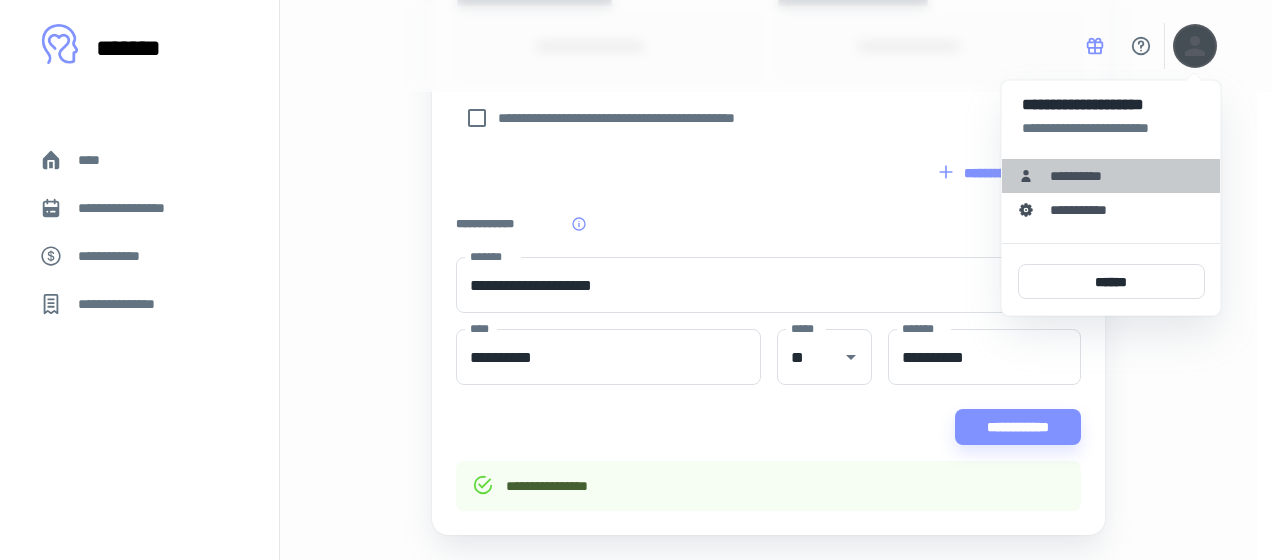 click on "**********" at bounding box center (1083, 176) 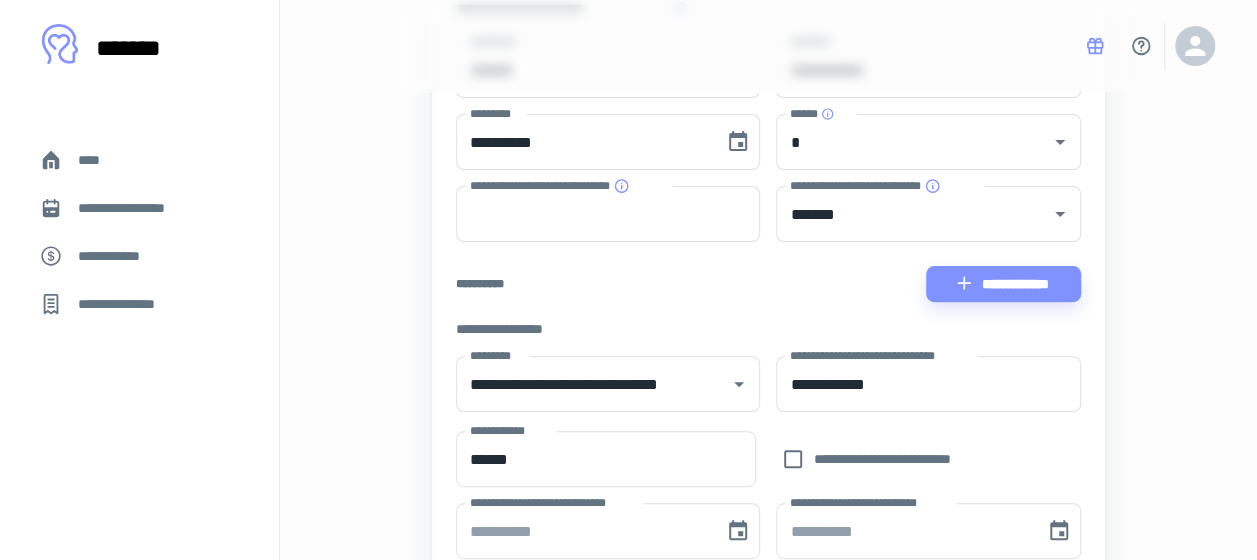 scroll, scrollTop: 0, scrollLeft: 0, axis: both 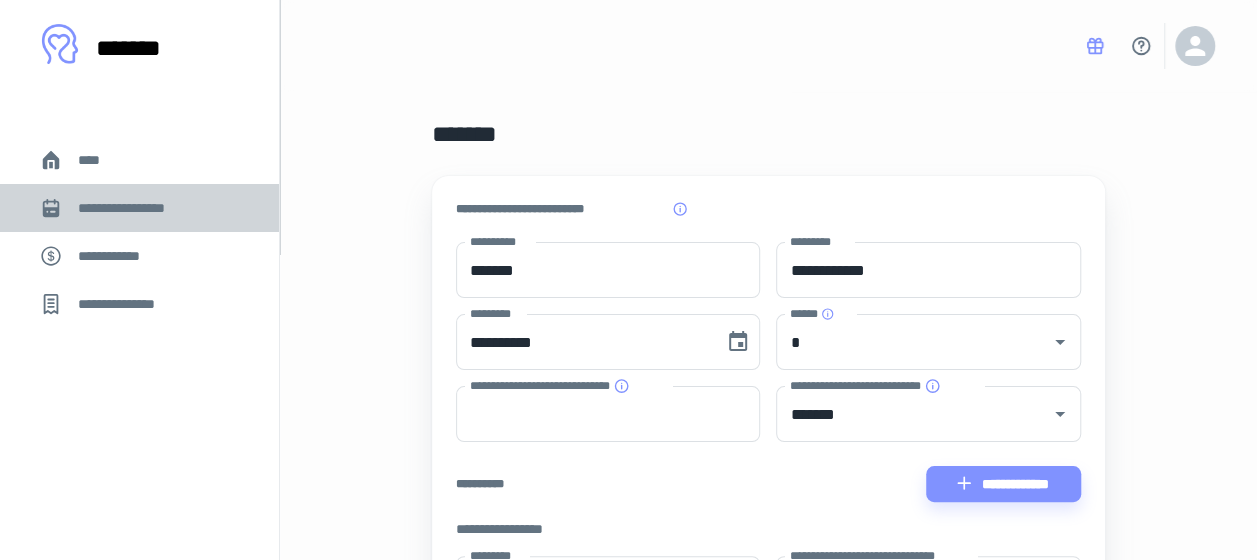click on "**********" at bounding box center (136, 208) 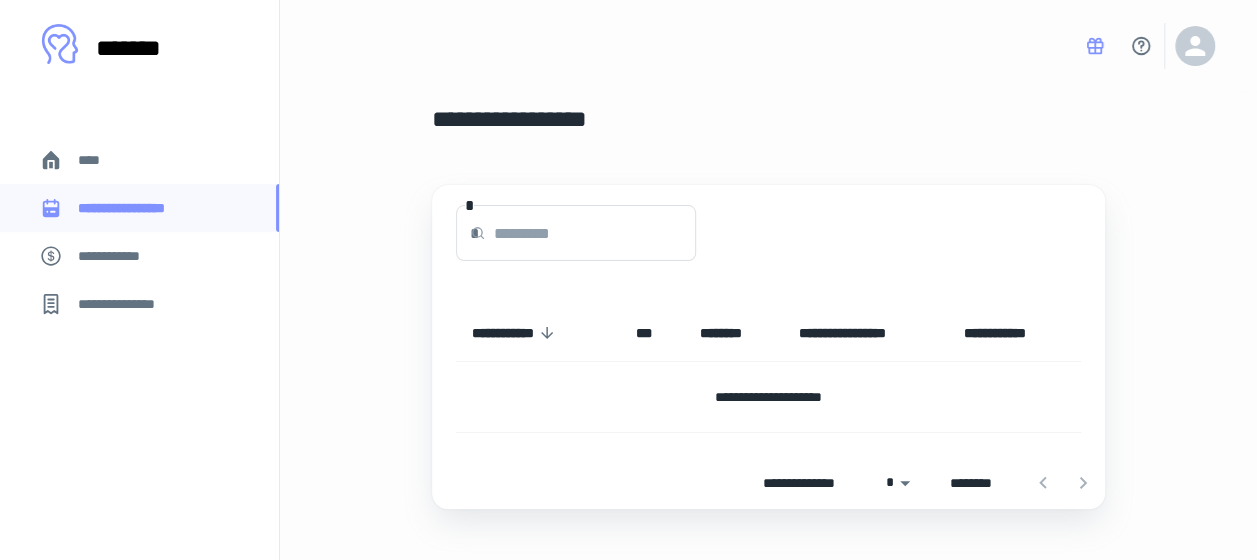 scroll, scrollTop: 0, scrollLeft: 0, axis: both 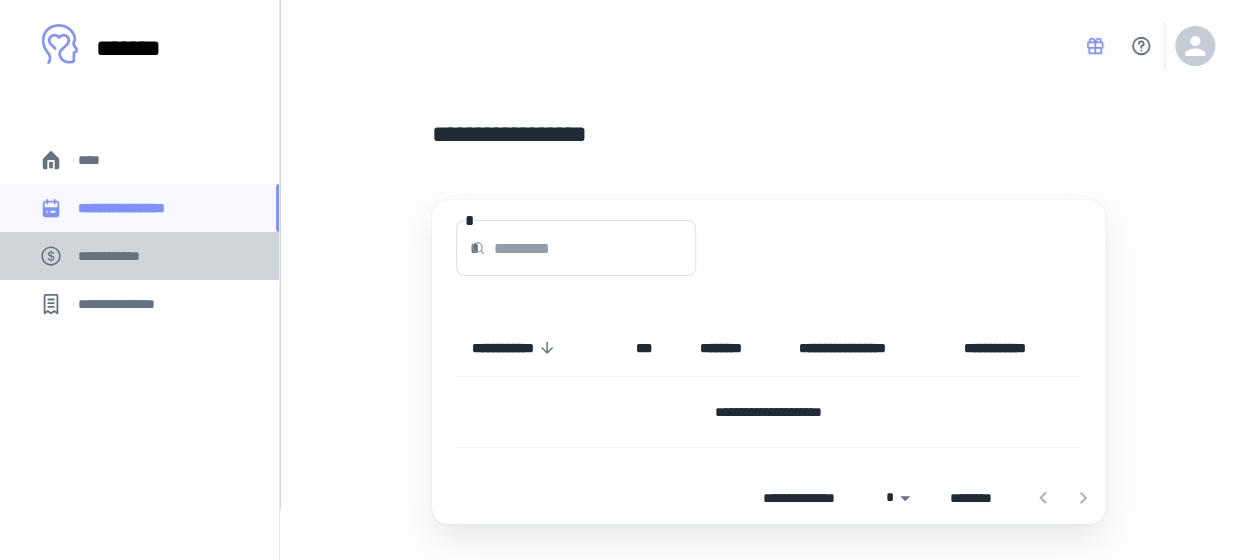 click on "**********" at bounding box center [139, 256] 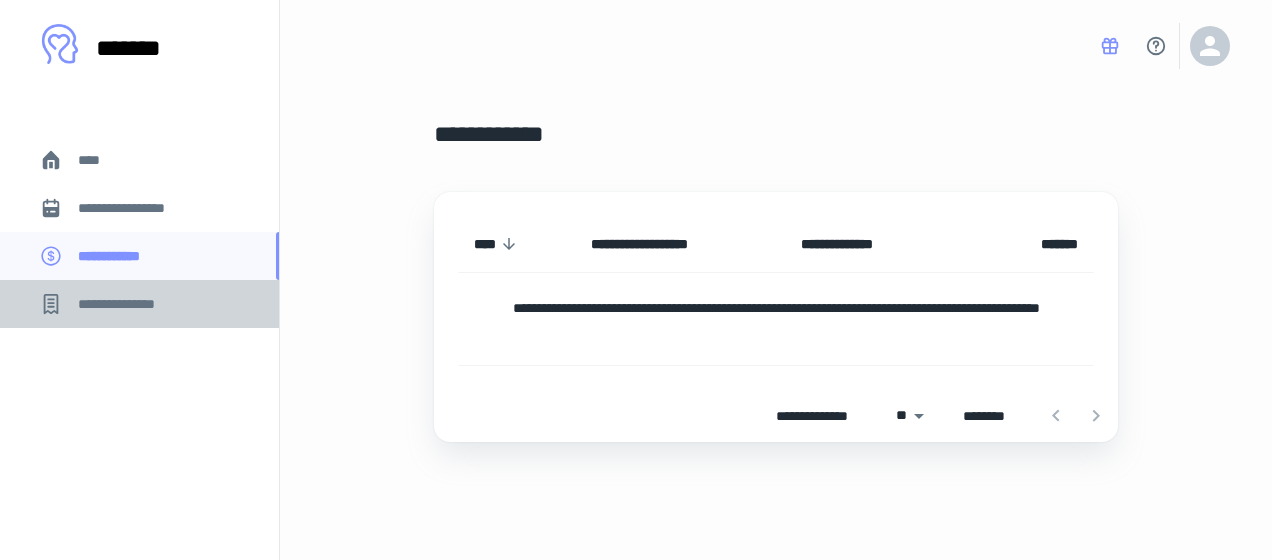 click on "**********" at bounding box center [127, 304] 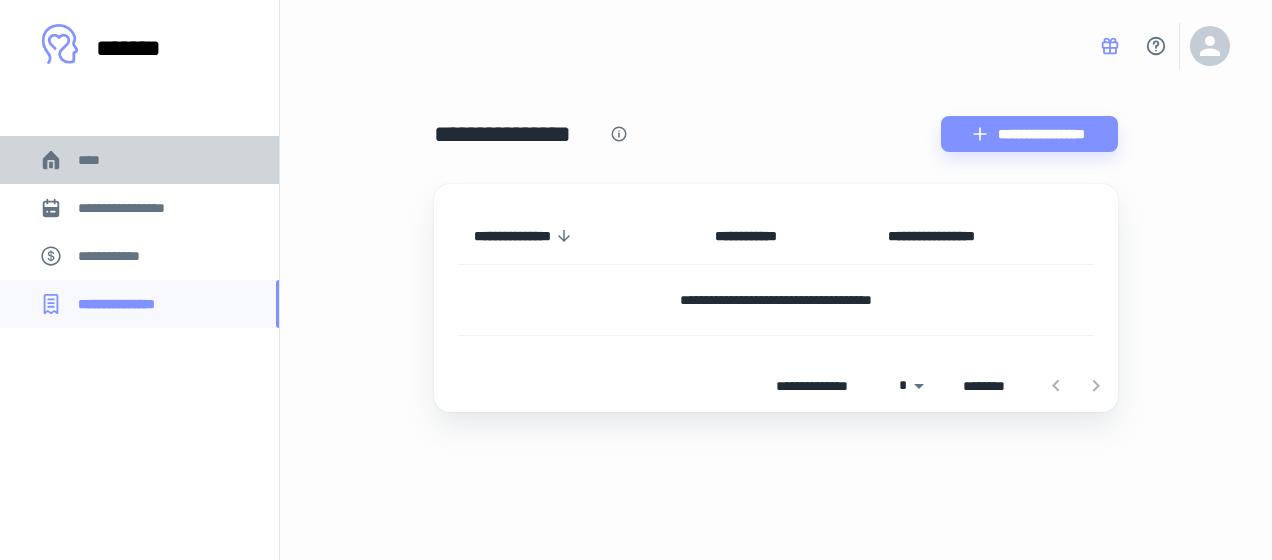 click on "****" at bounding box center (139, 160) 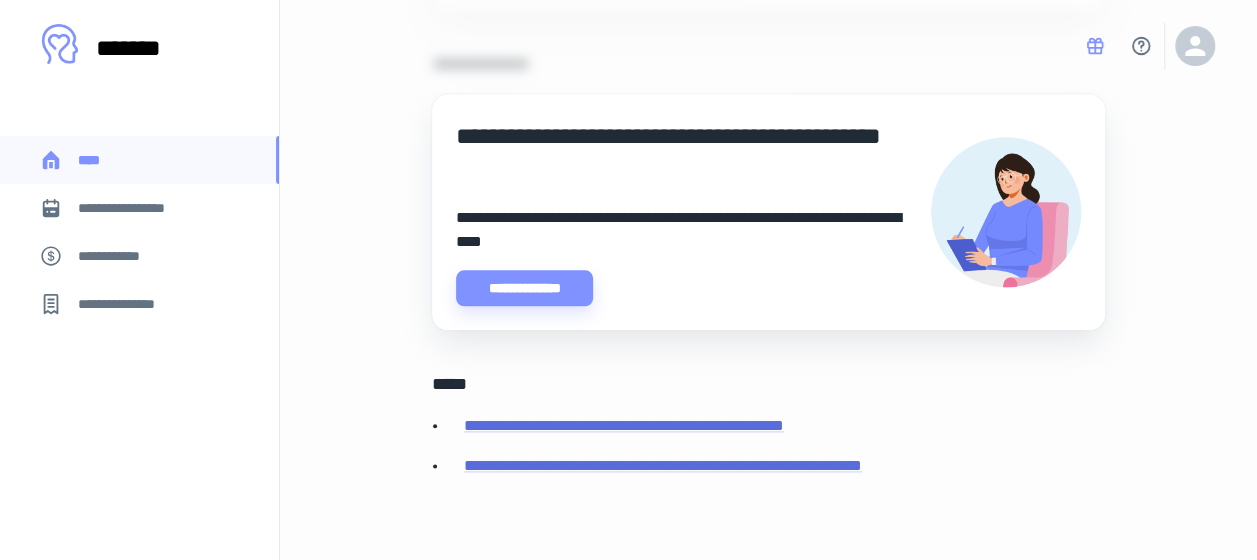 scroll, scrollTop: 989, scrollLeft: 0, axis: vertical 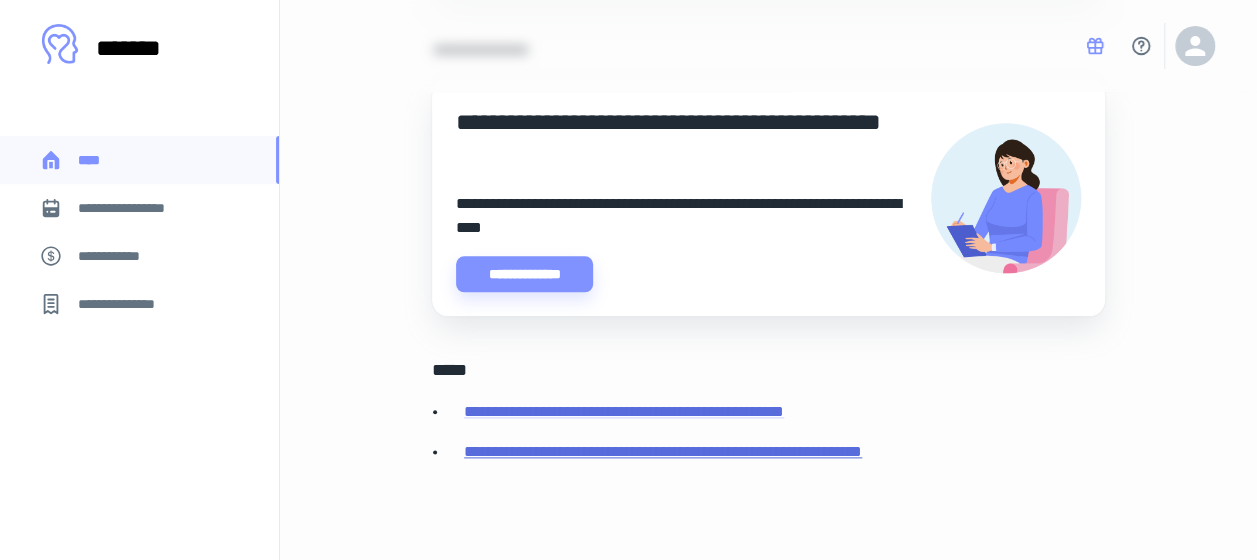 click on "**********" at bounding box center [663, 451] 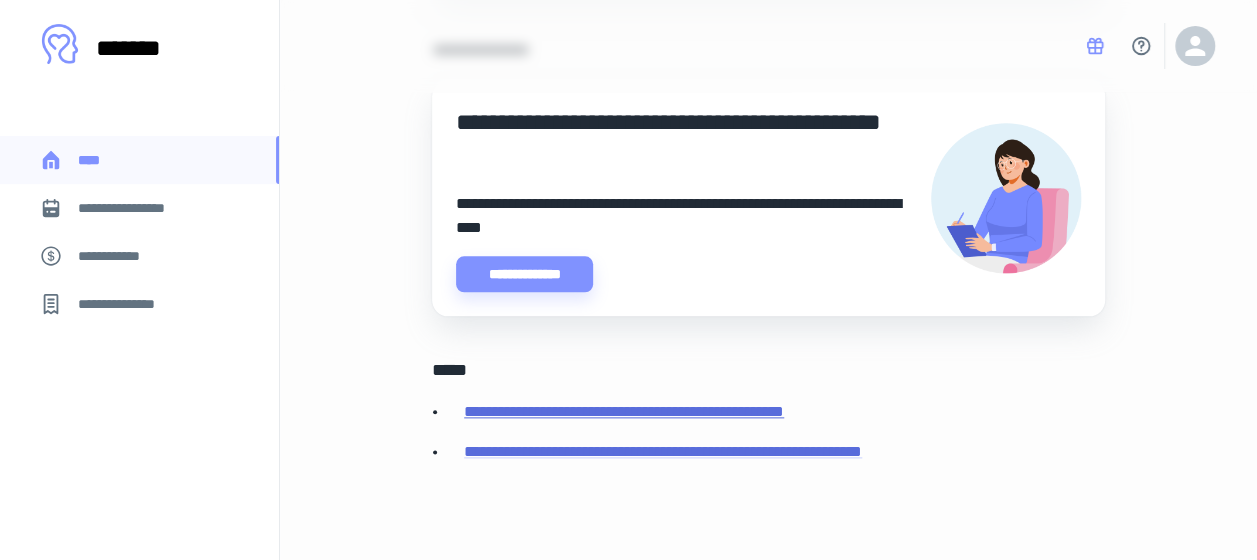 click on "**********" at bounding box center [624, 411] 